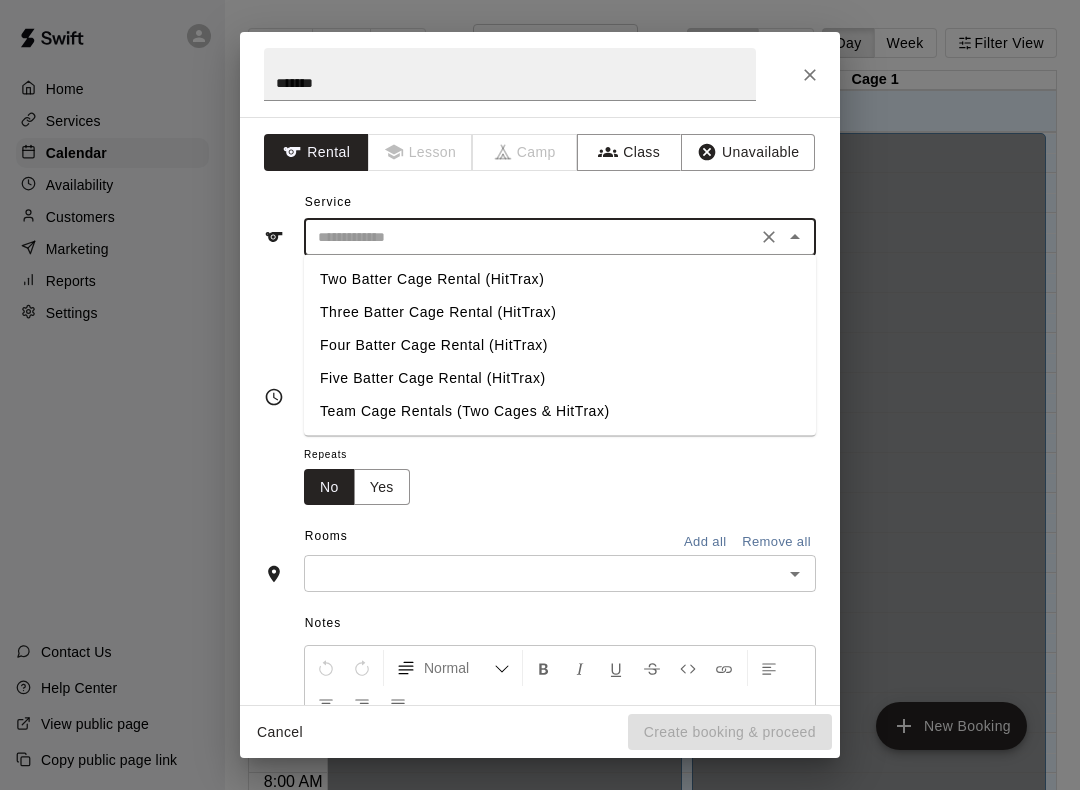 scroll, scrollTop: 0, scrollLeft: 0, axis: both 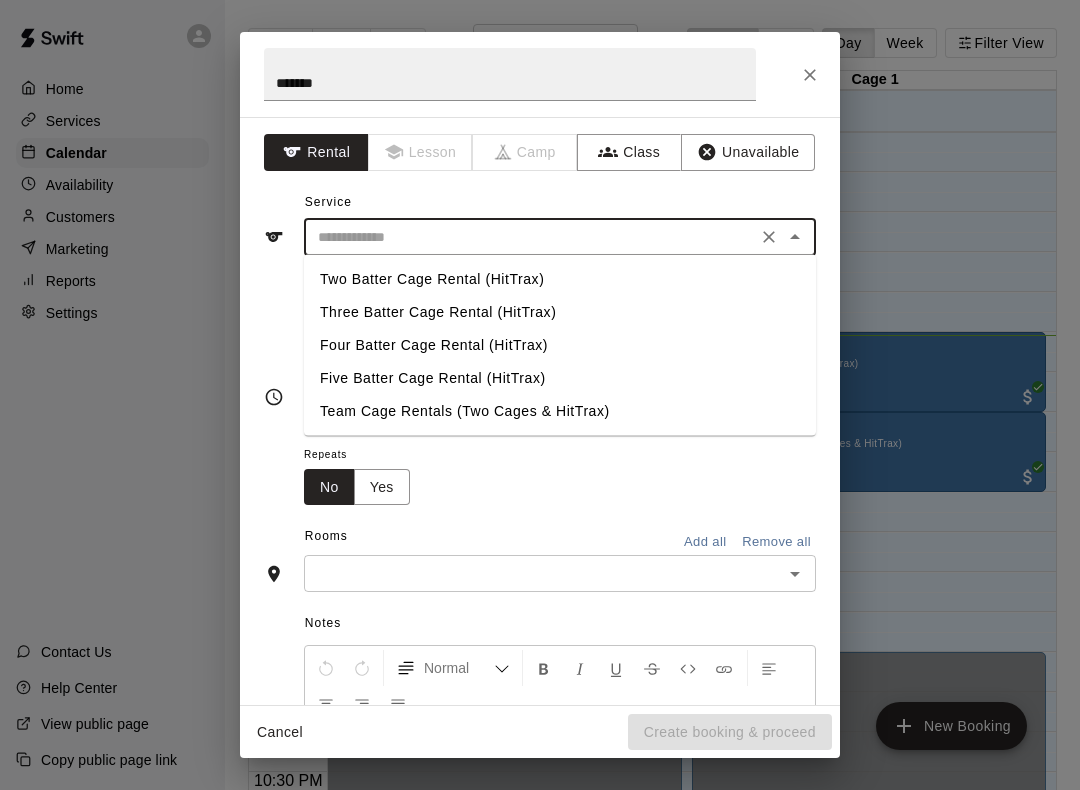 click on "Two Batter Cage Rental (HitTrax)" at bounding box center (560, 279) 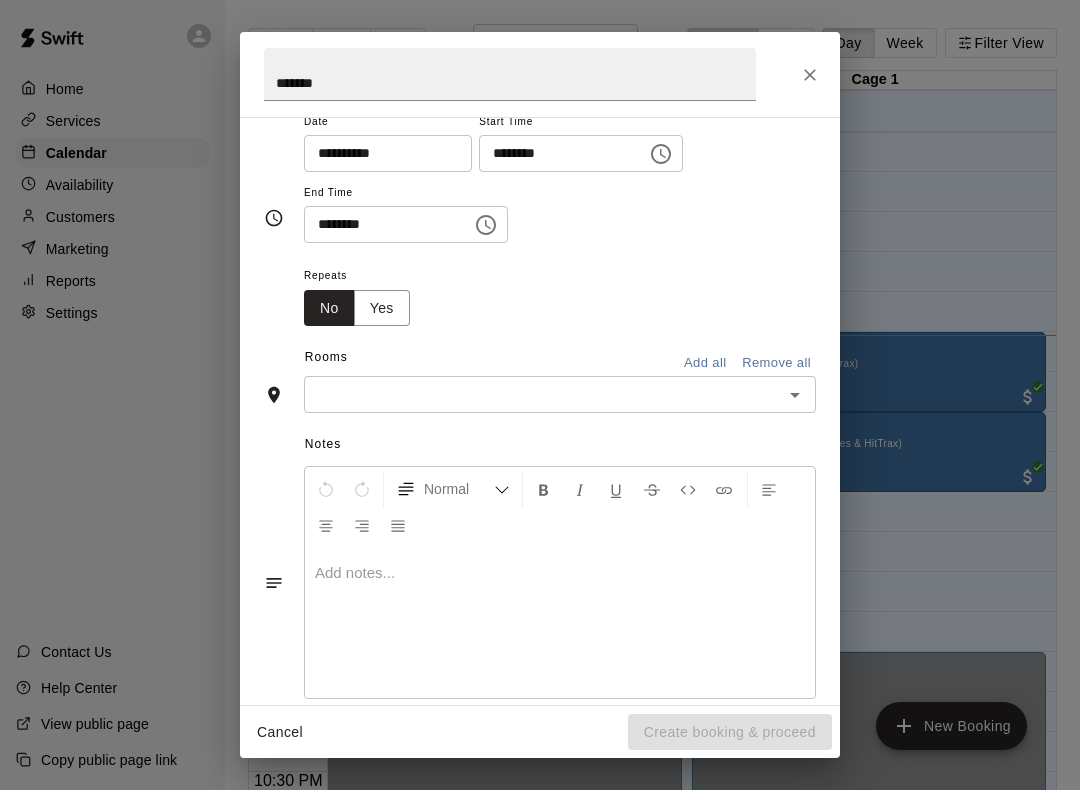 scroll, scrollTop: 178, scrollLeft: 0, axis: vertical 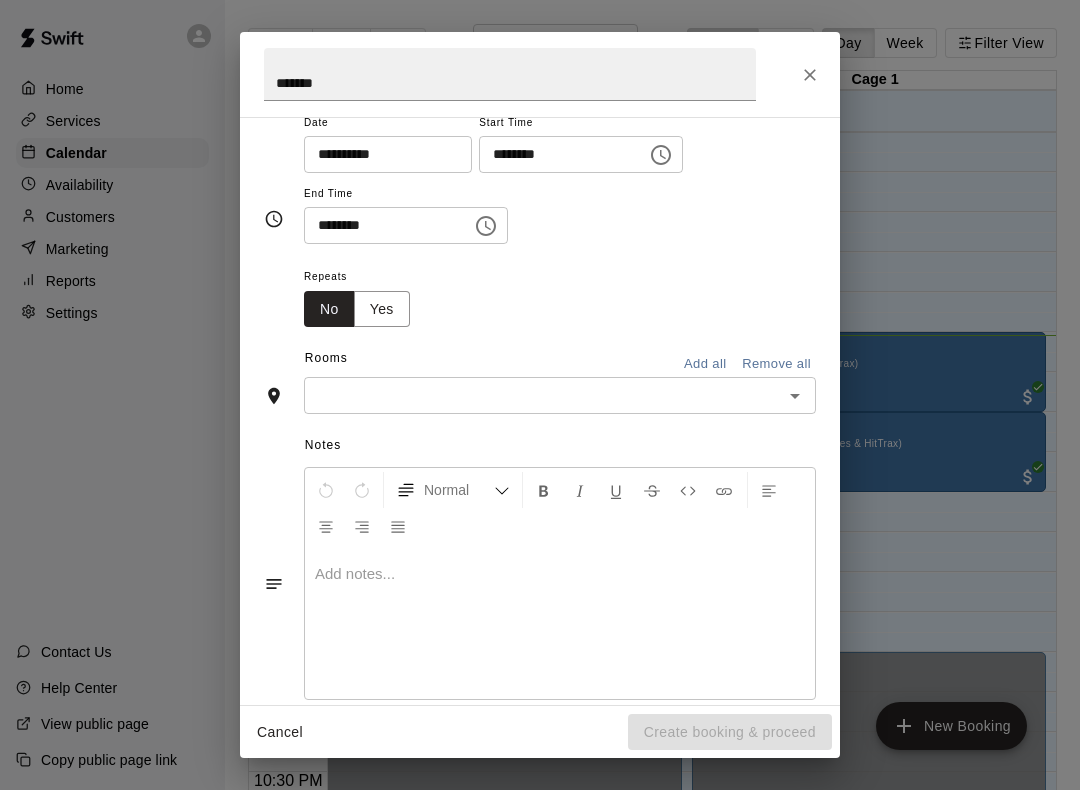 click 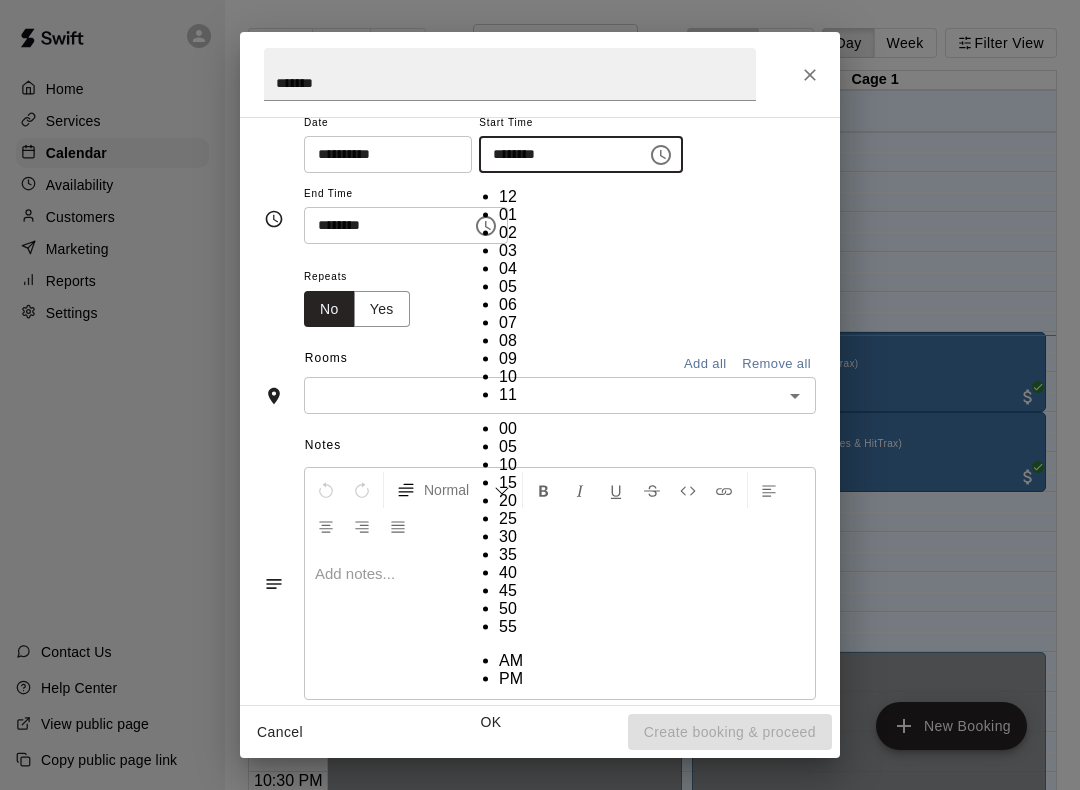 scroll, scrollTop: 117, scrollLeft: 0, axis: vertical 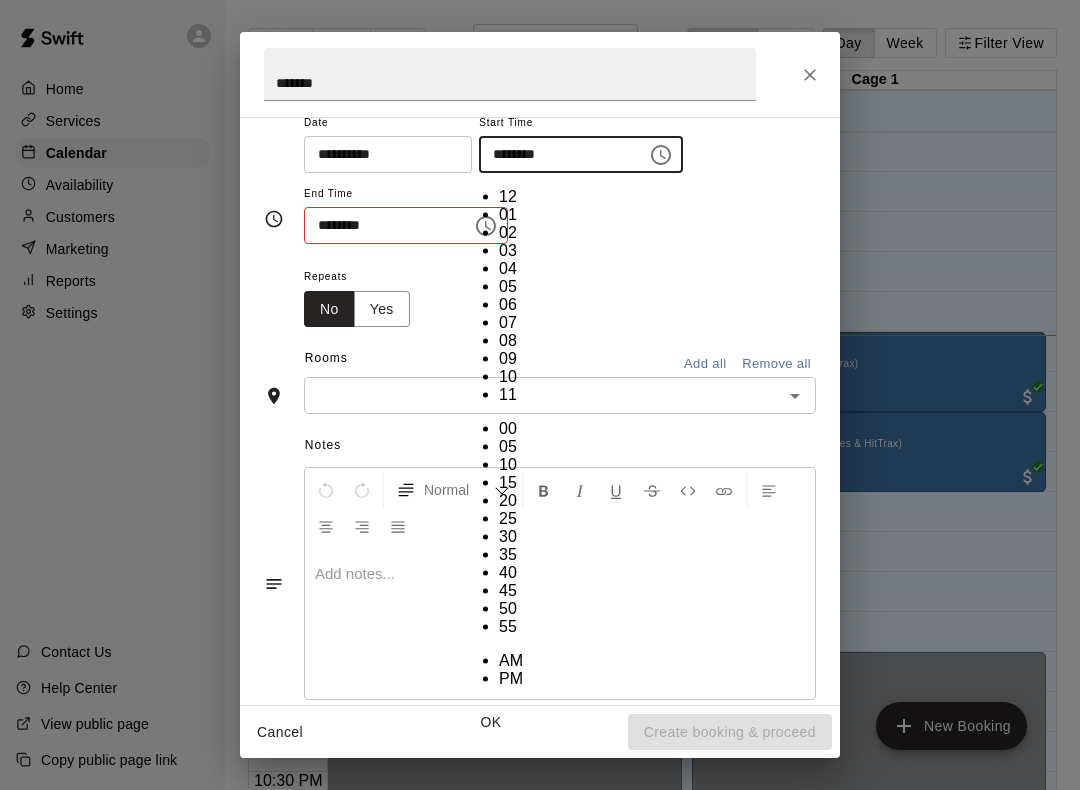 click on "OK" at bounding box center [491, 722] 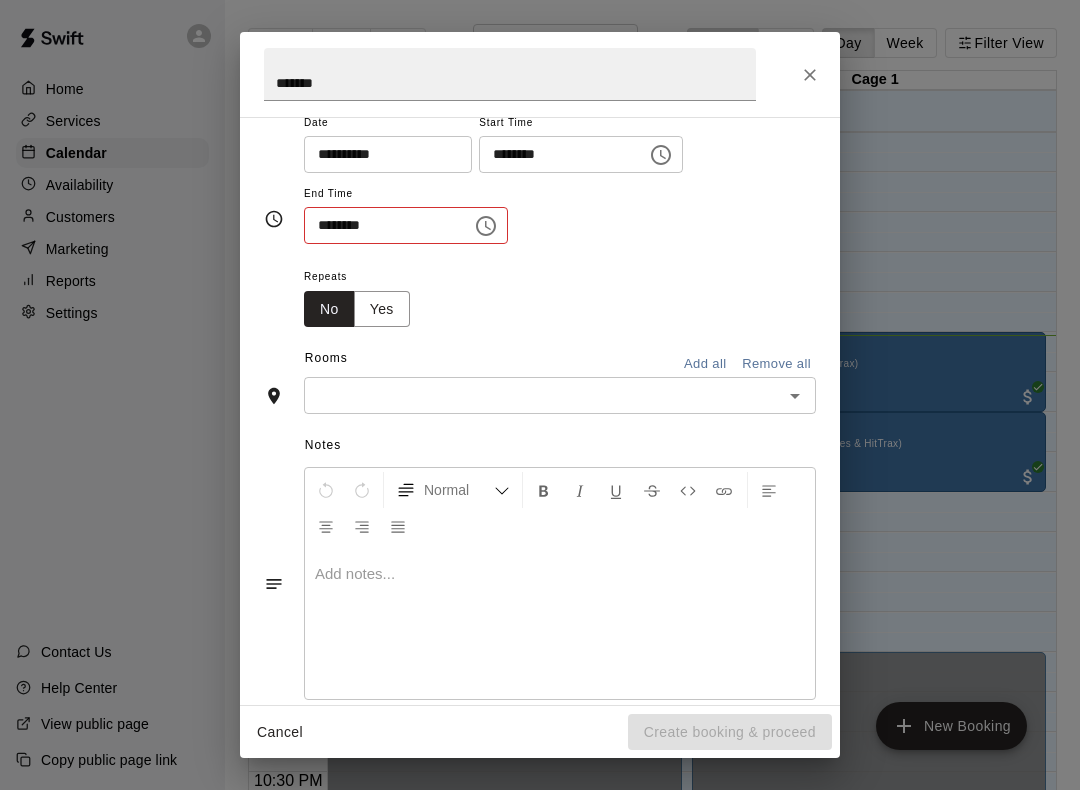 click on "********" at bounding box center [381, 225] 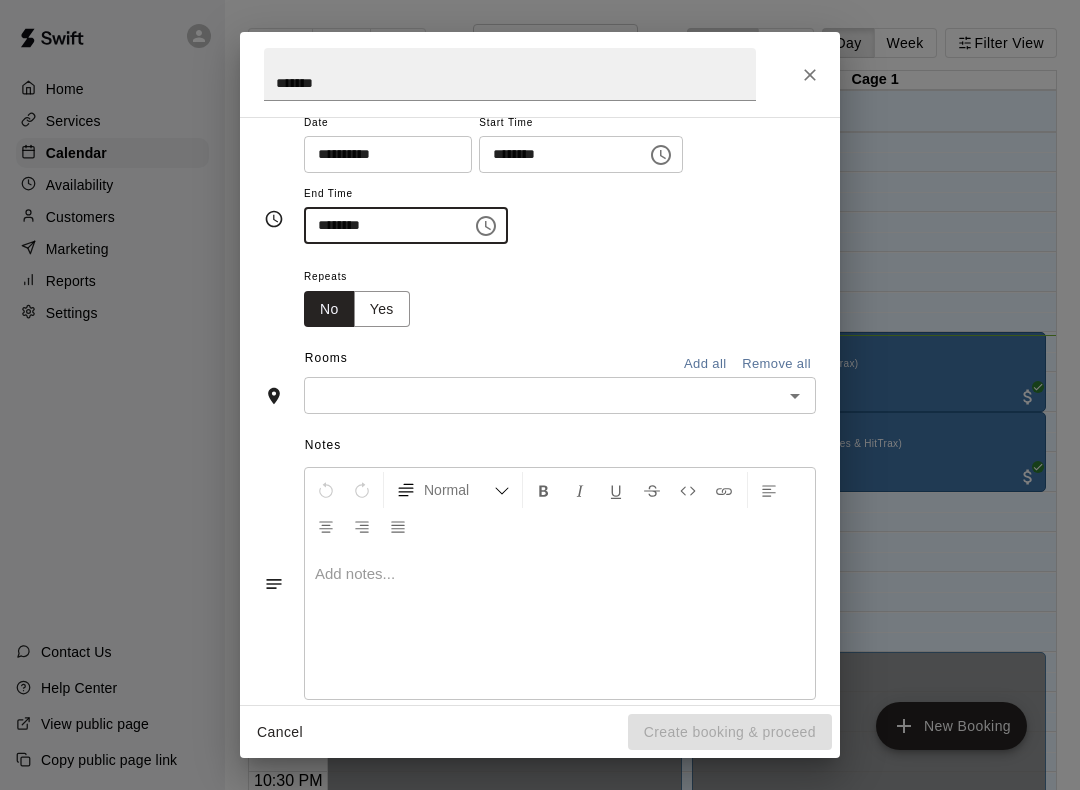 type on "********" 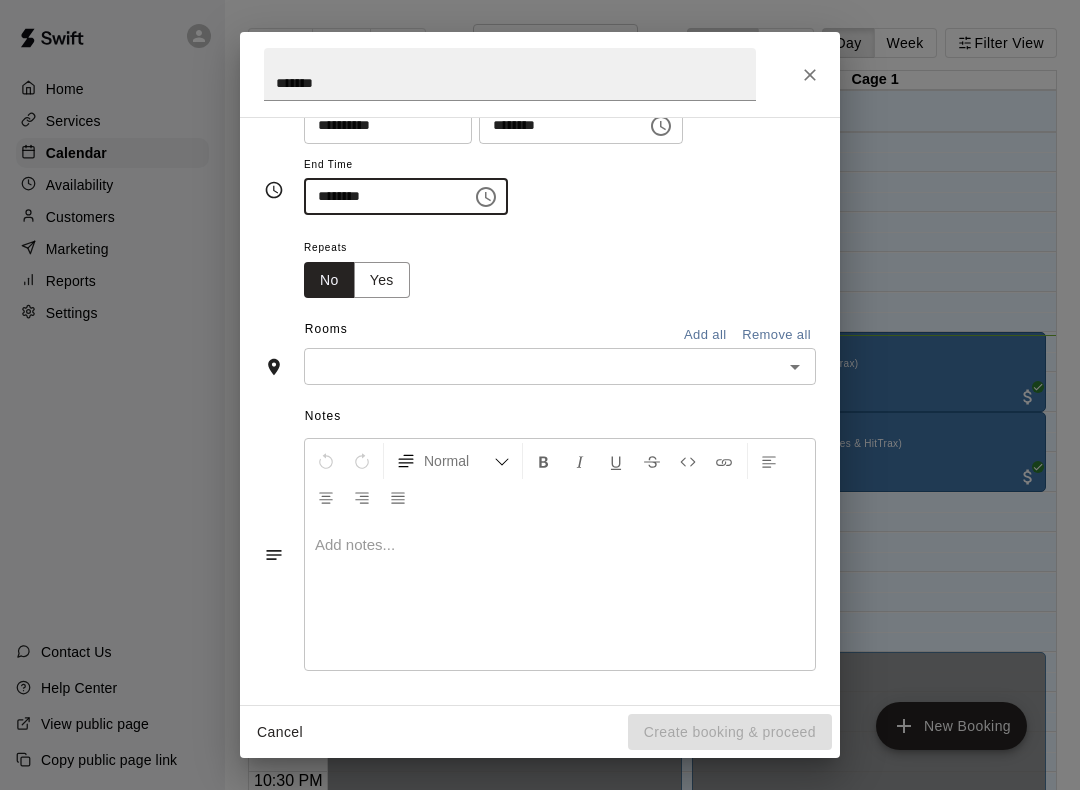 scroll, scrollTop: 205, scrollLeft: 0, axis: vertical 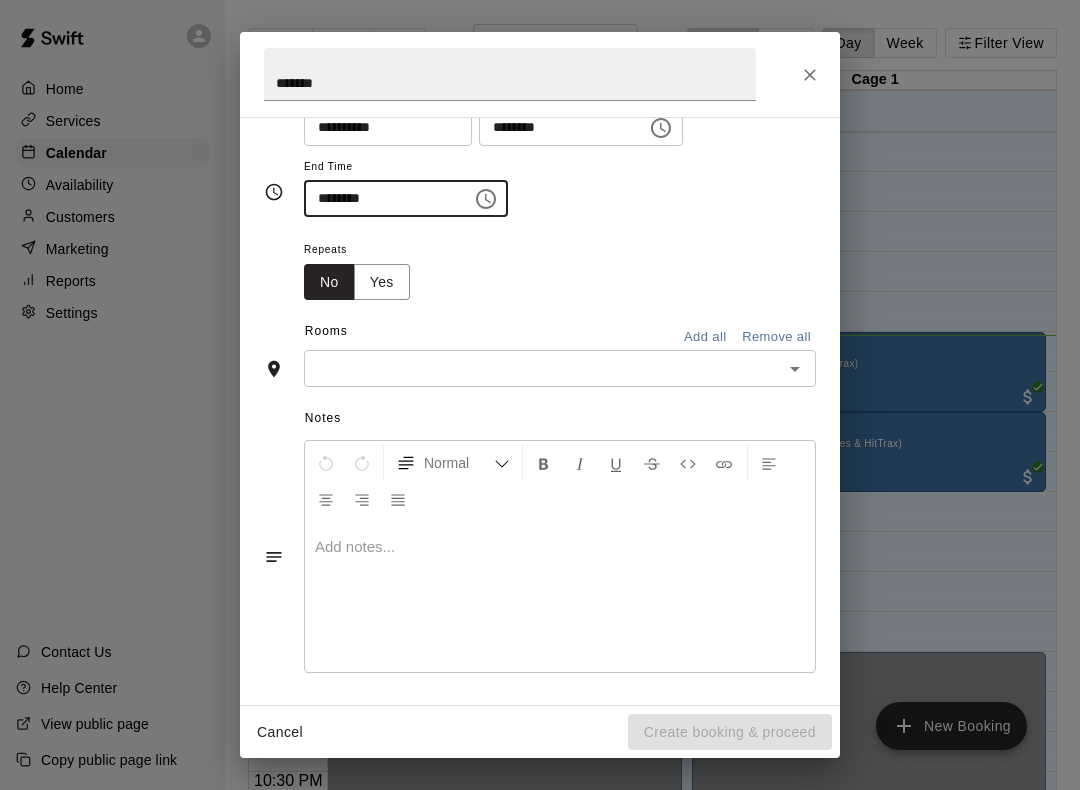 click at bounding box center (543, 368) 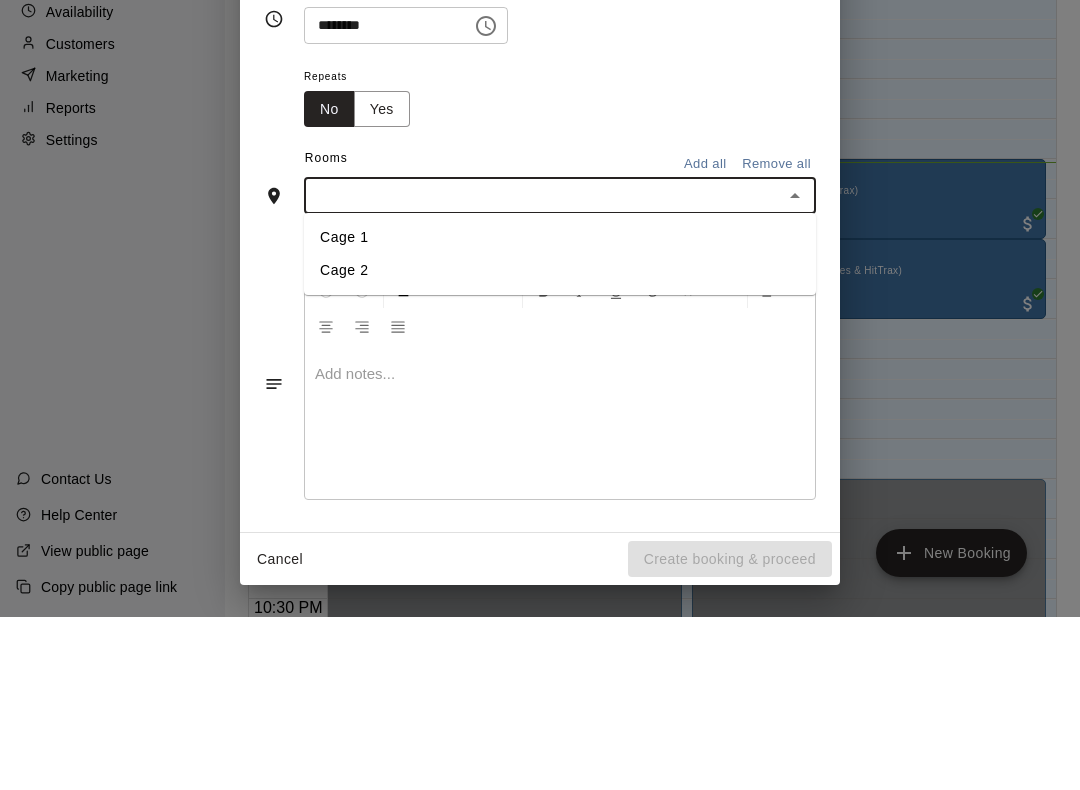 click on "Cage 2" at bounding box center [560, 443] 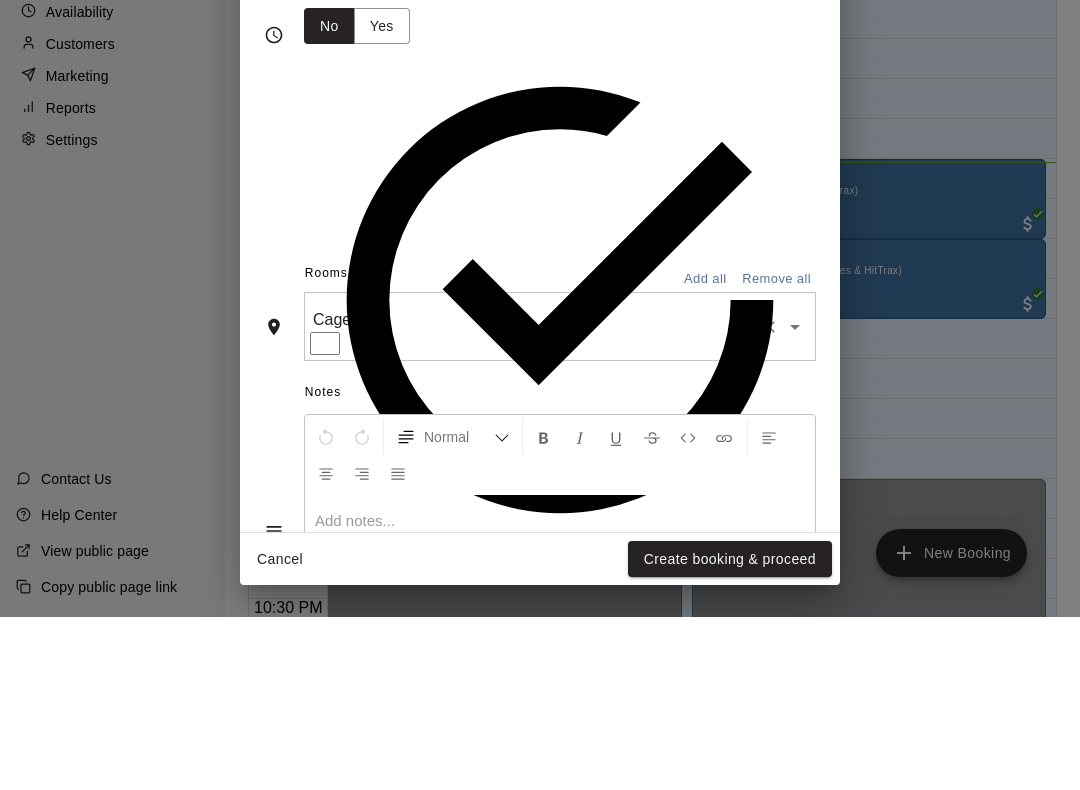 scroll, scrollTop: 286, scrollLeft: 0, axis: vertical 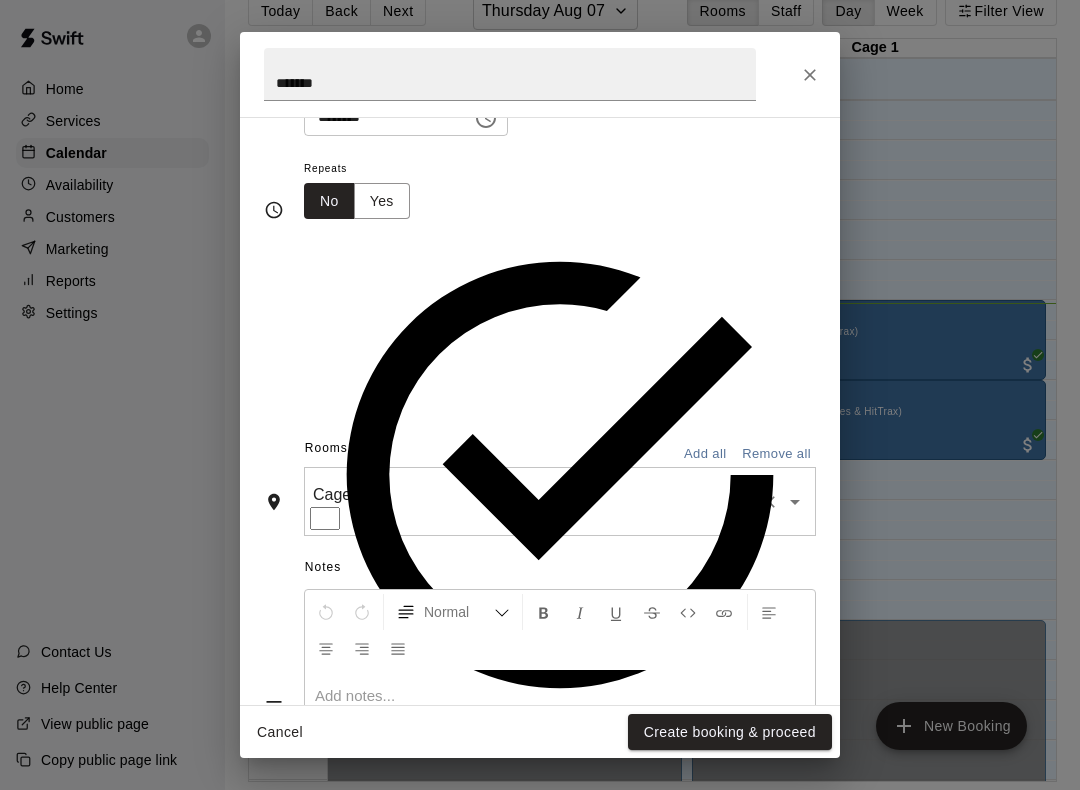 click on "Create booking & proceed" at bounding box center [730, 732] 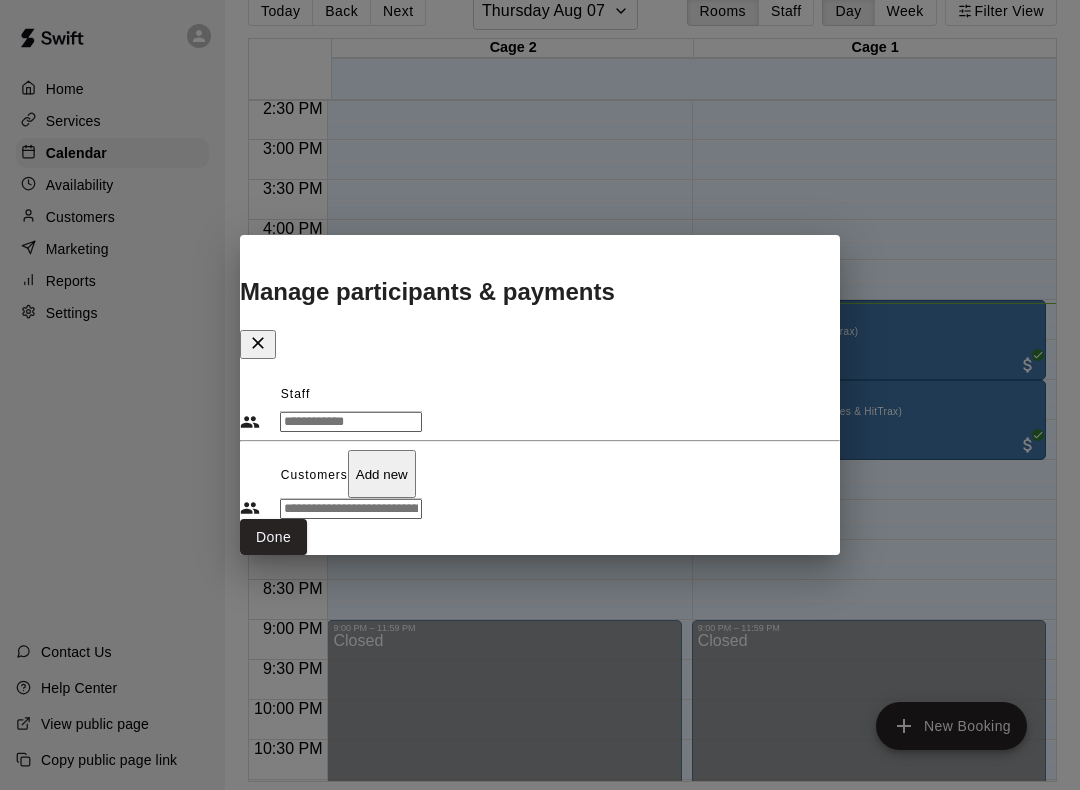 click on "Done" at bounding box center (273, 537) 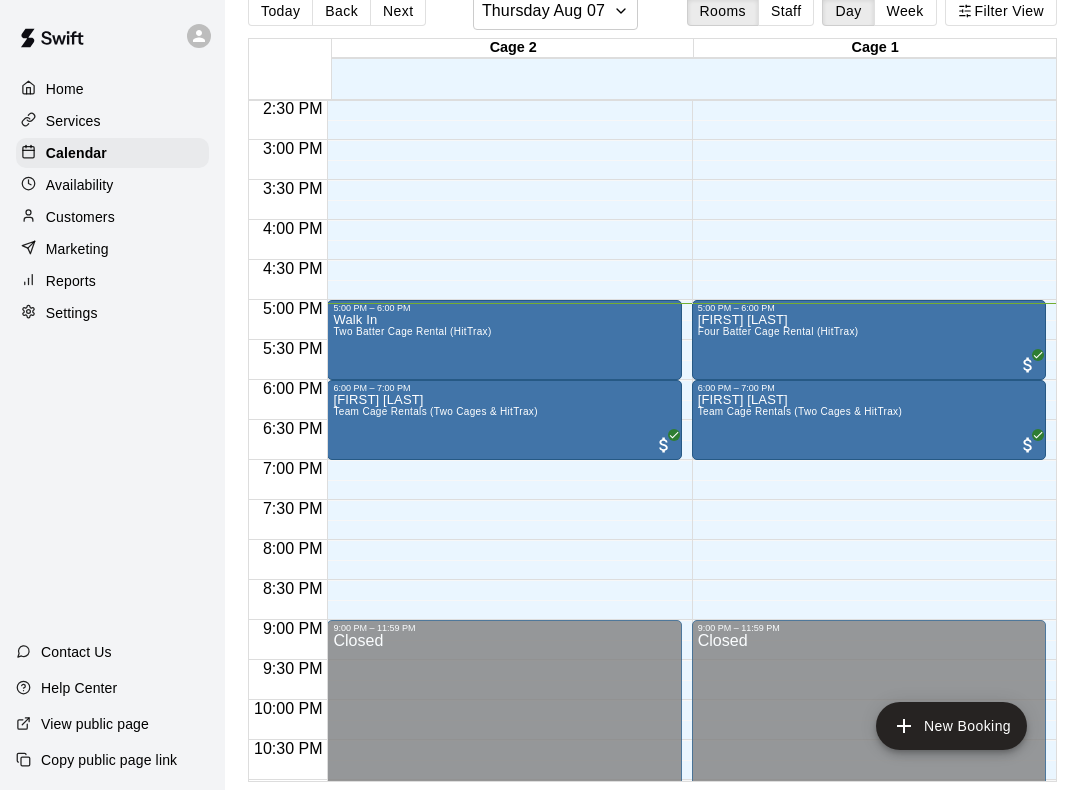 scroll, scrollTop: 0, scrollLeft: 0, axis: both 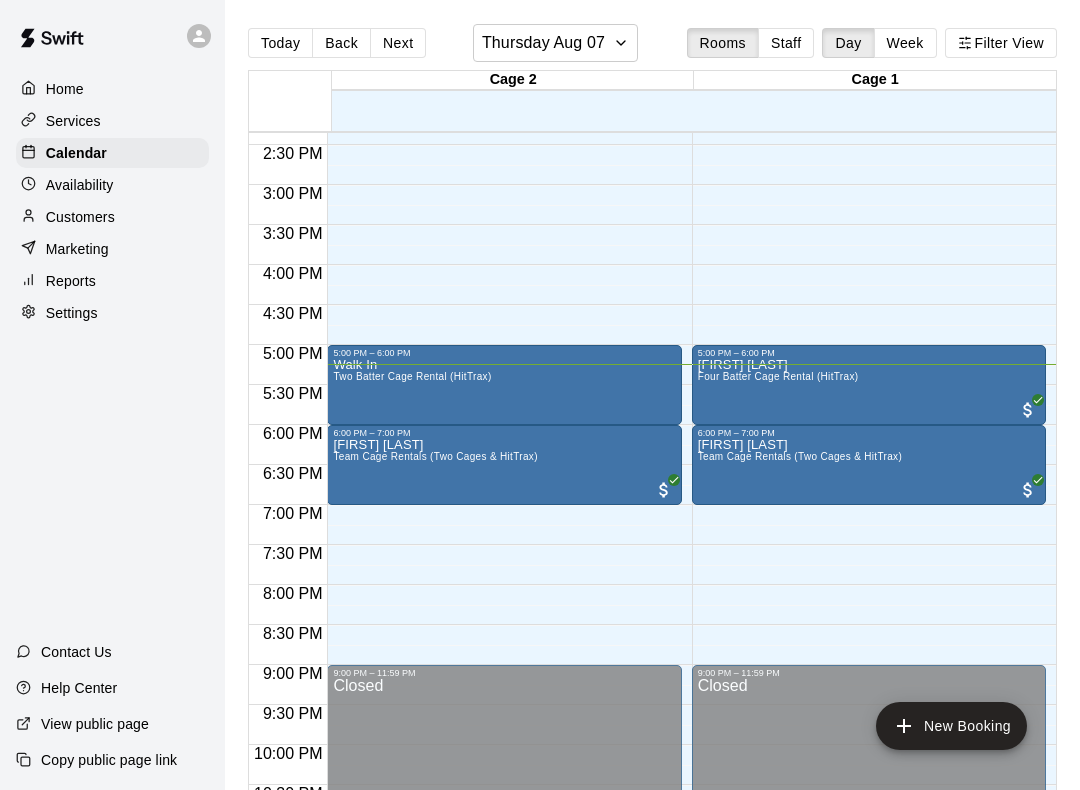 click on "Copy public page link" at bounding box center [109, 760] 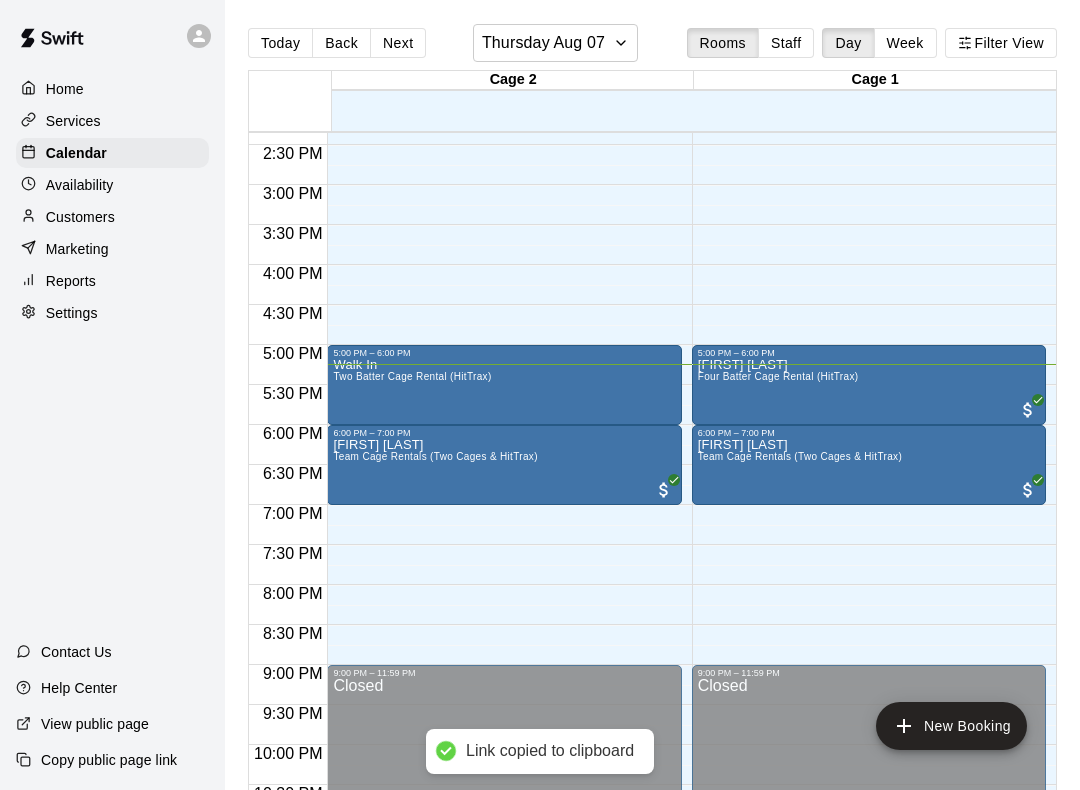 click on "Customers" at bounding box center (112, 217) 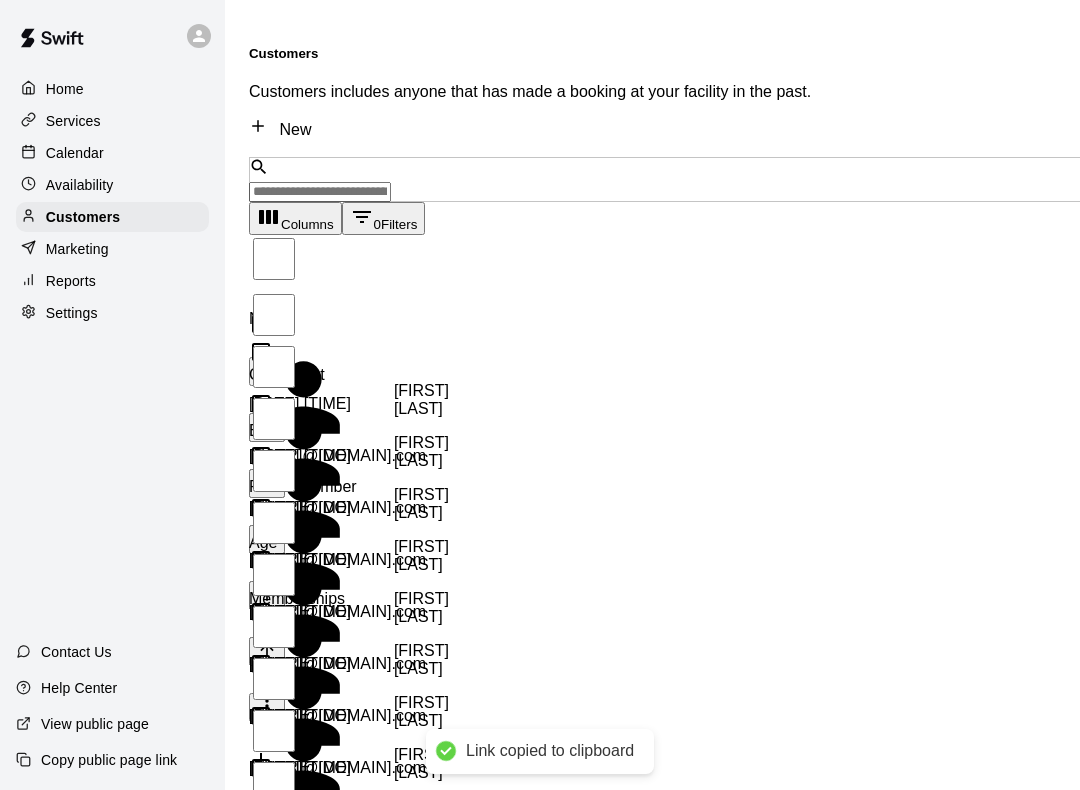click on "Calendar" at bounding box center [112, 153] 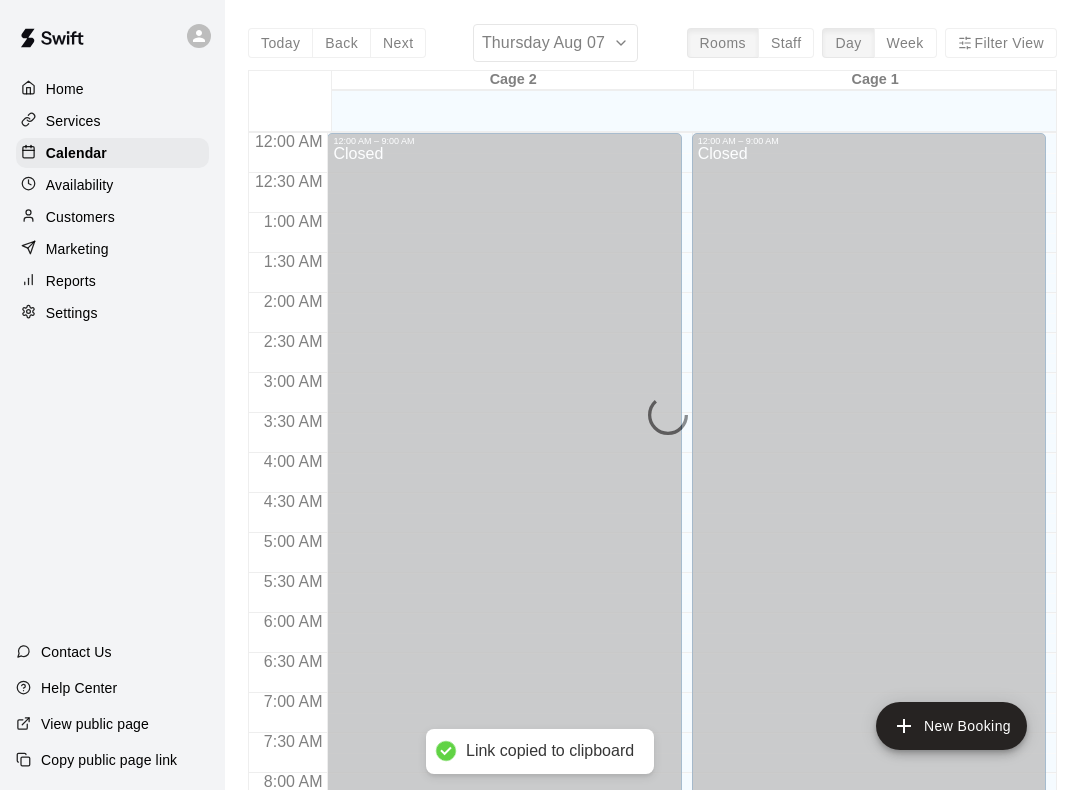 scroll, scrollTop: 1161, scrollLeft: 0, axis: vertical 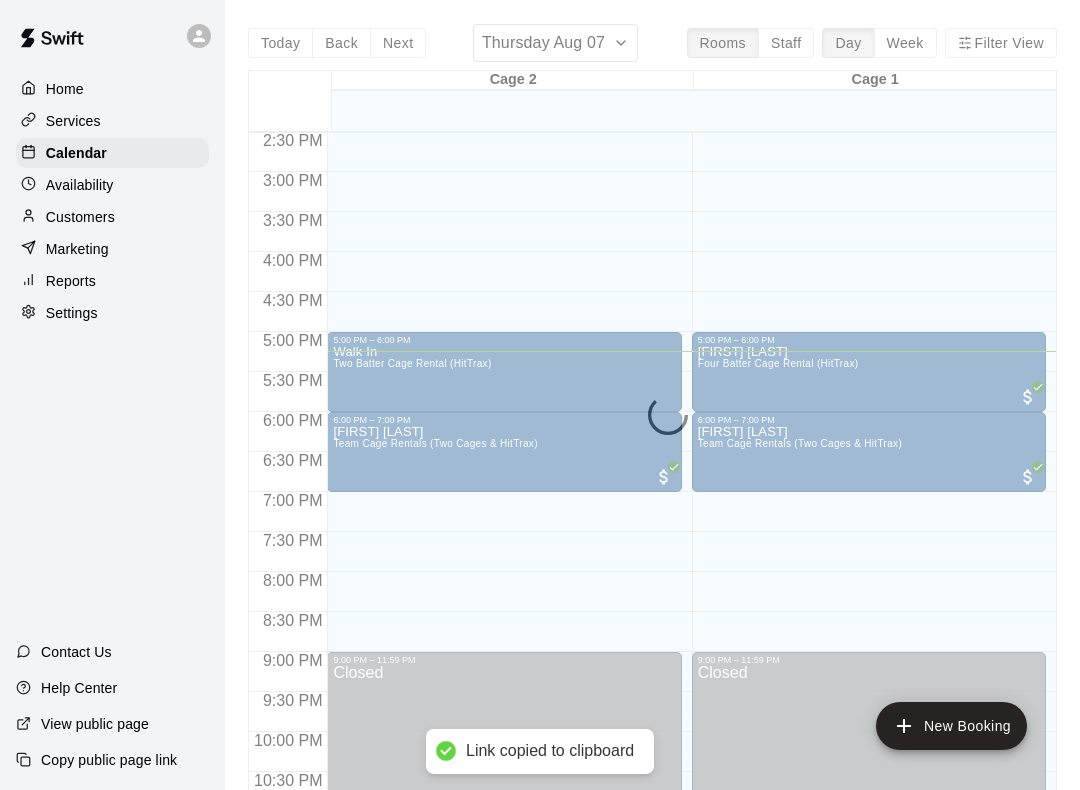 click on "Services" at bounding box center (112, 121) 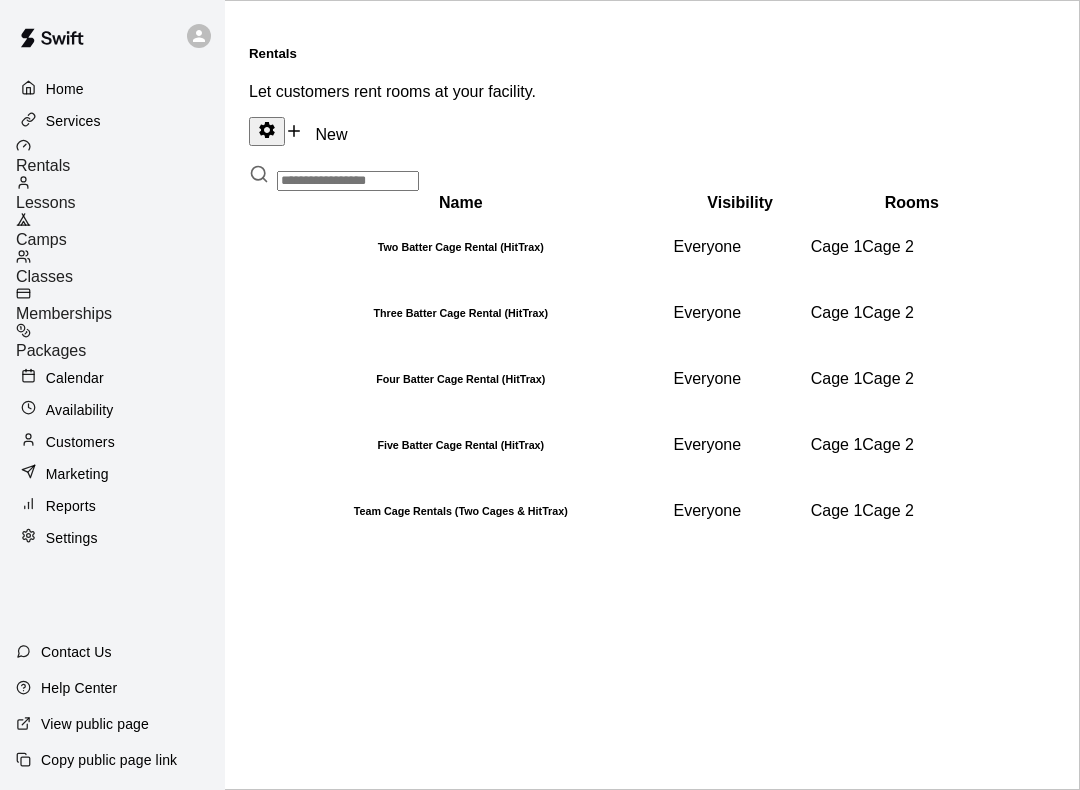 click on "Classes" at bounding box center (44, 276) 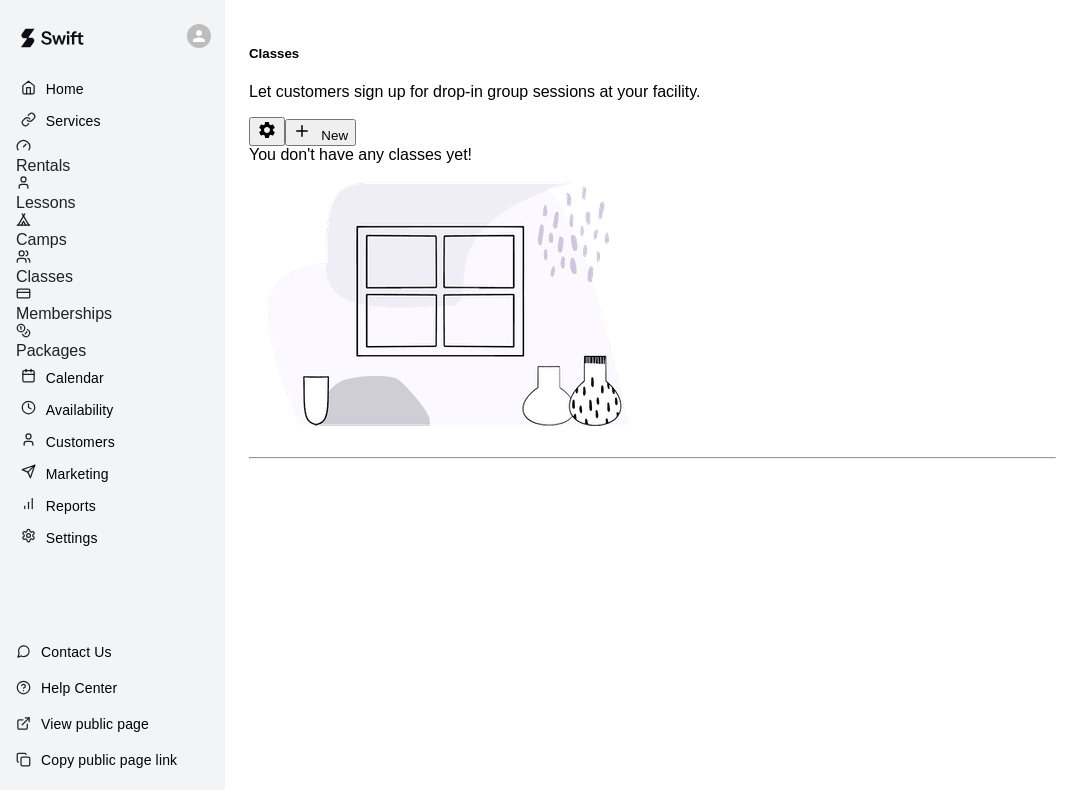 click on "Services" at bounding box center [112, 121] 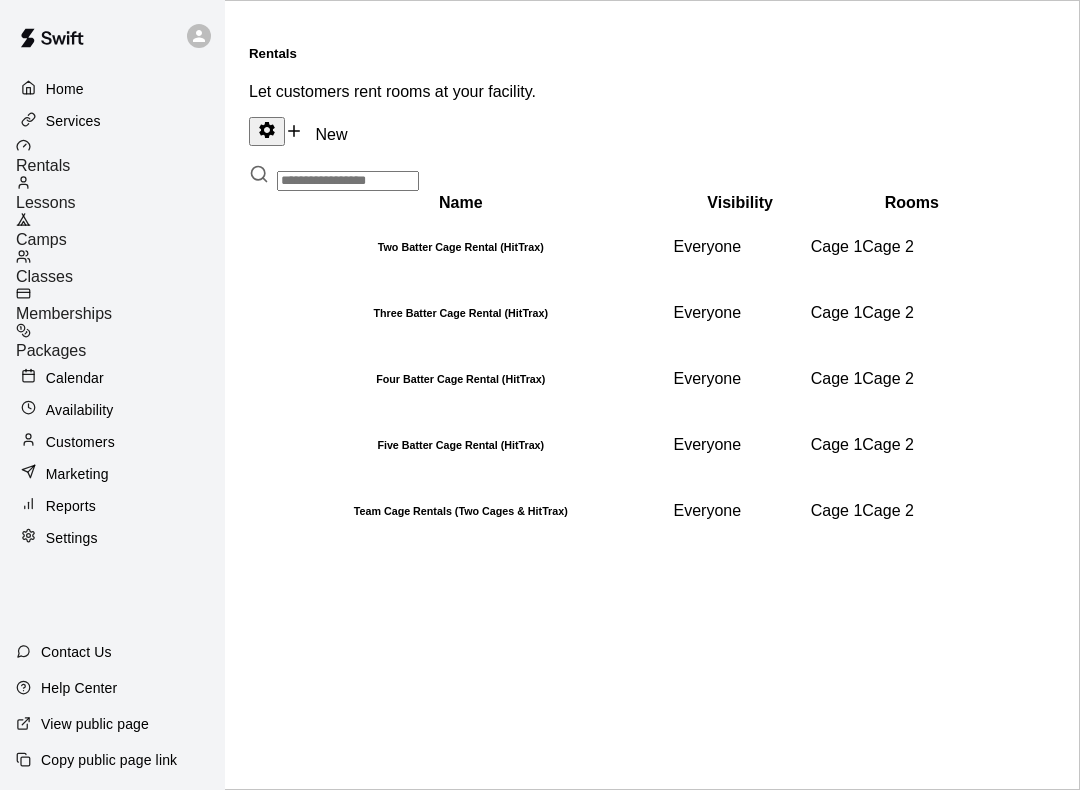 click on "Services" at bounding box center [112, 121] 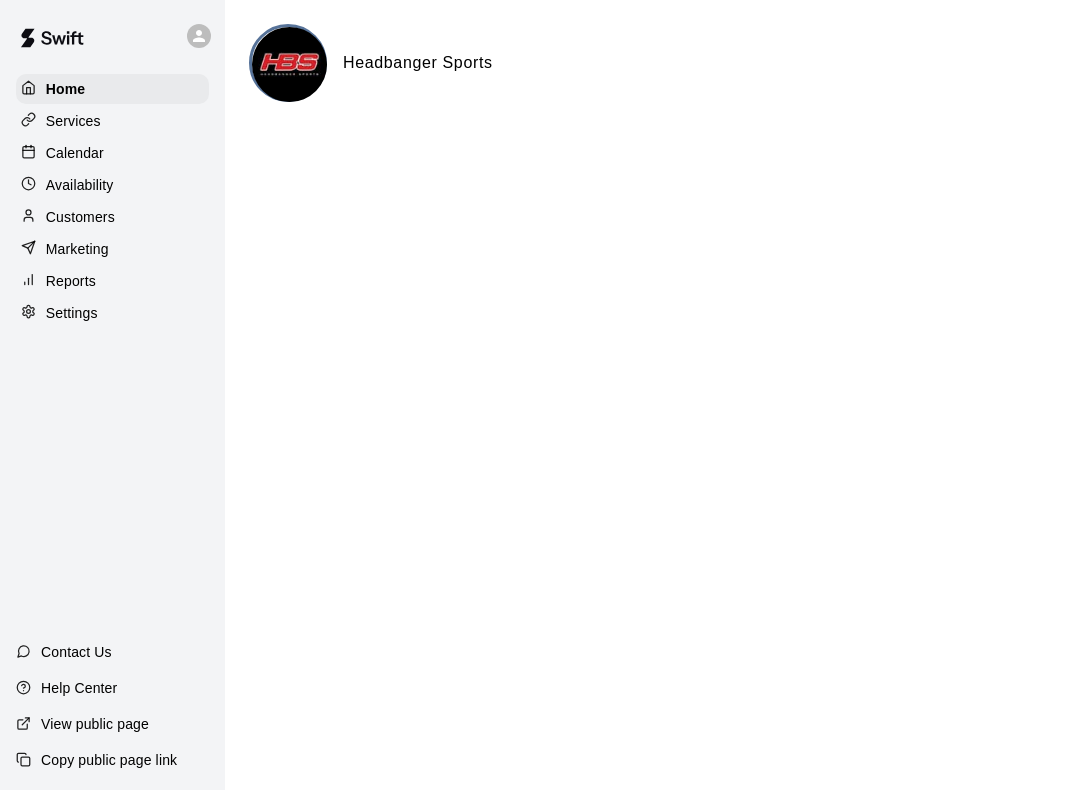 click on "Calendar" at bounding box center (112, 153) 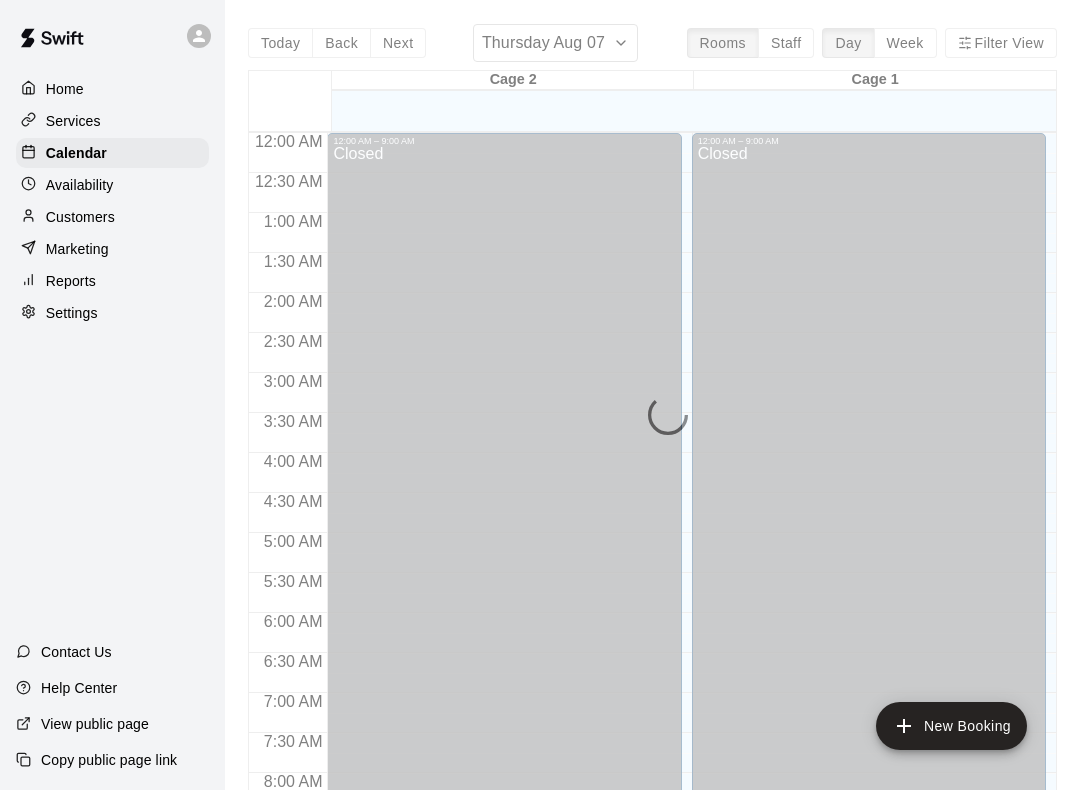scroll, scrollTop: 1161, scrollLeft: 0, axis: vertical 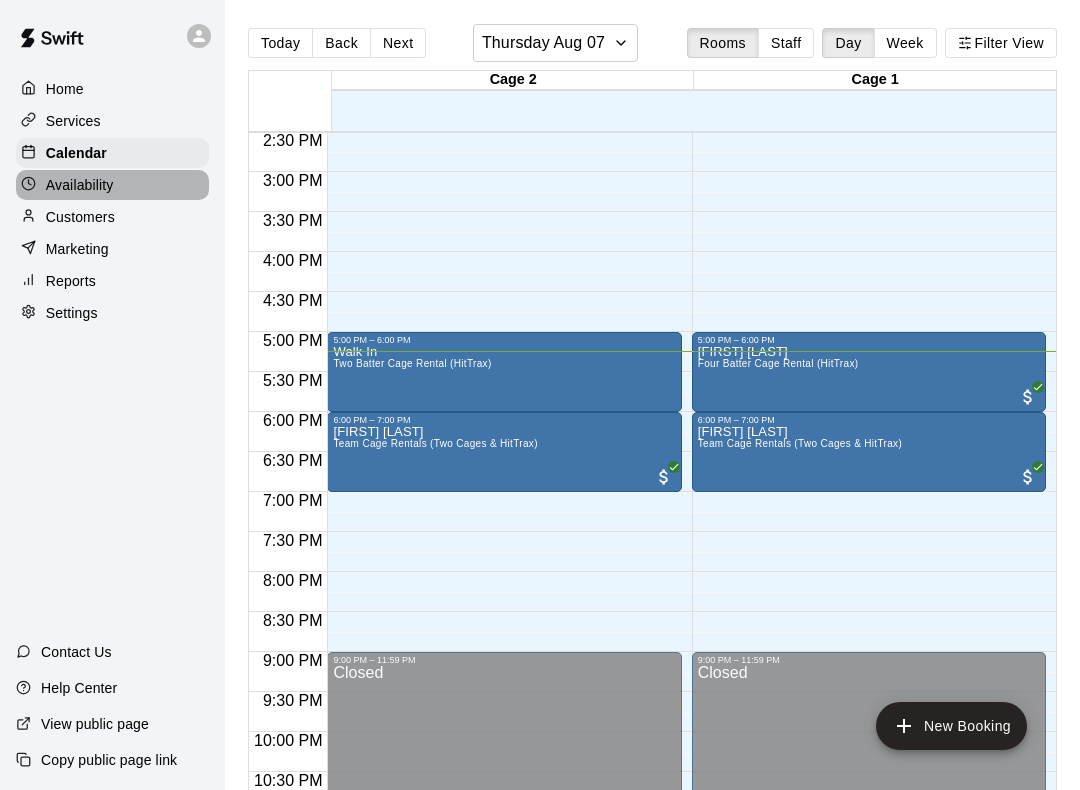 click on "Availability" at bounding box center [112, 185] 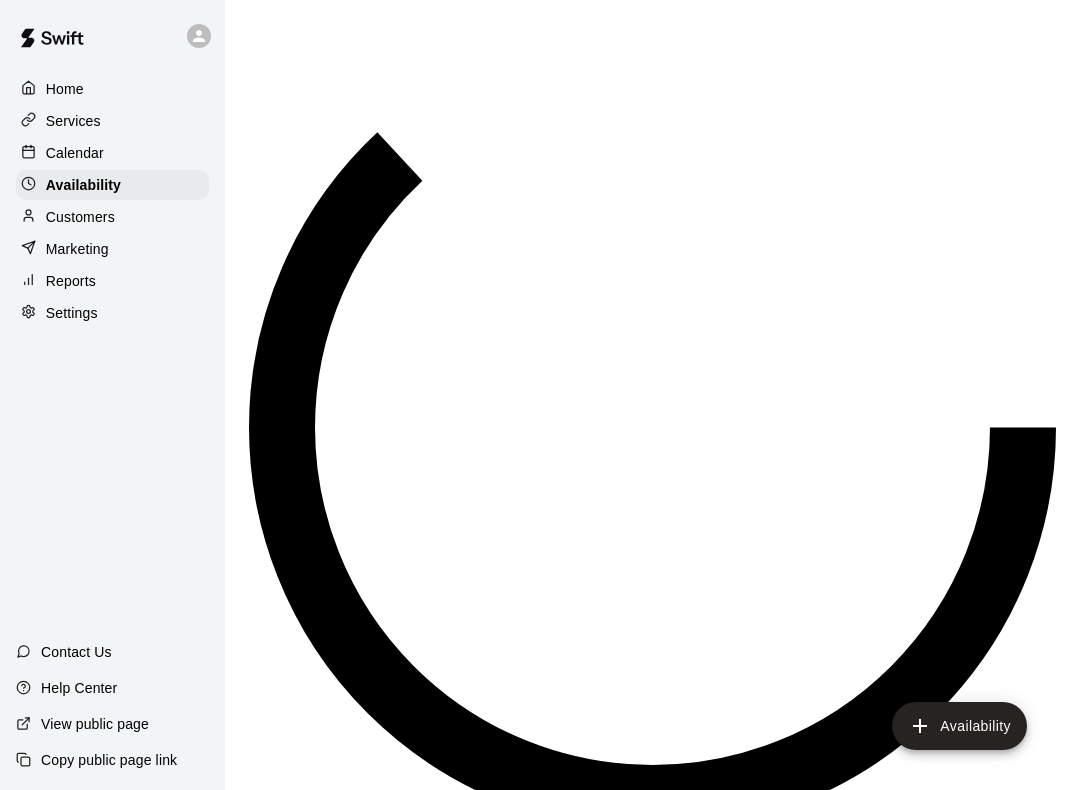 scroll, scrollTop: 1221, scrollLeft: 0, axis: vertical 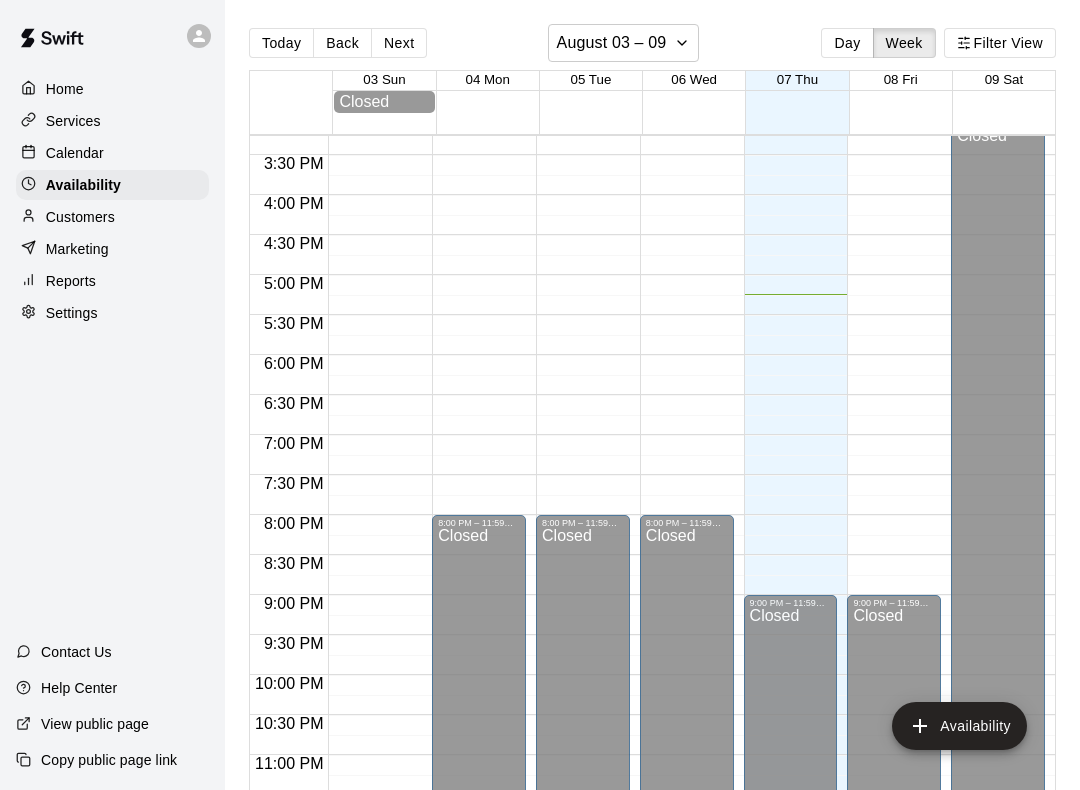 click on "Calendar" at bounding box center (112, 153) 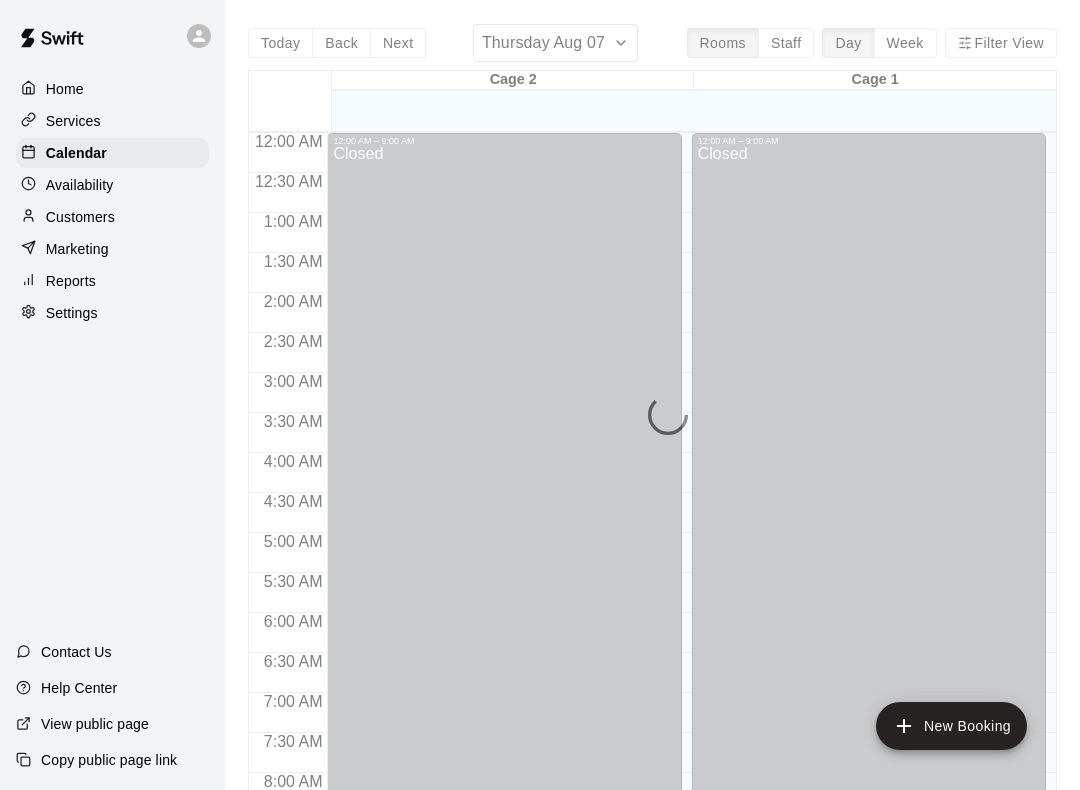 scroll, scrollTop: 1161, scrollLeft: 0, axis: vertical 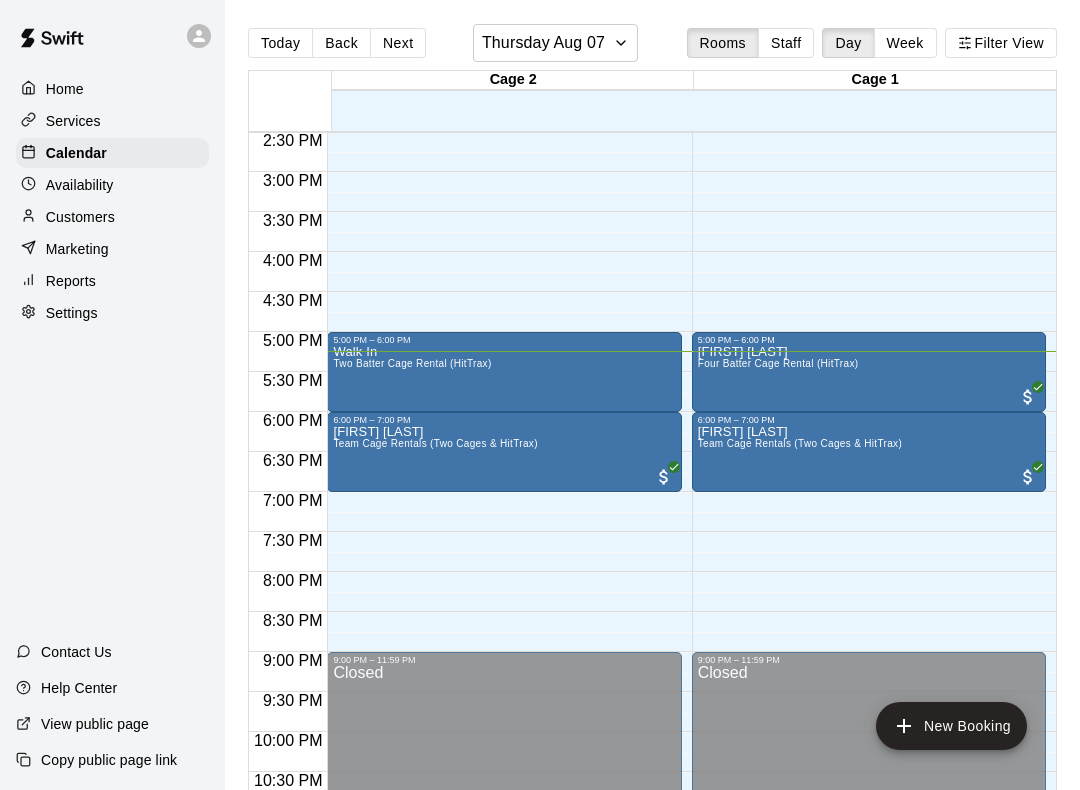 click on "Reports" at bounding box center (112, 281) 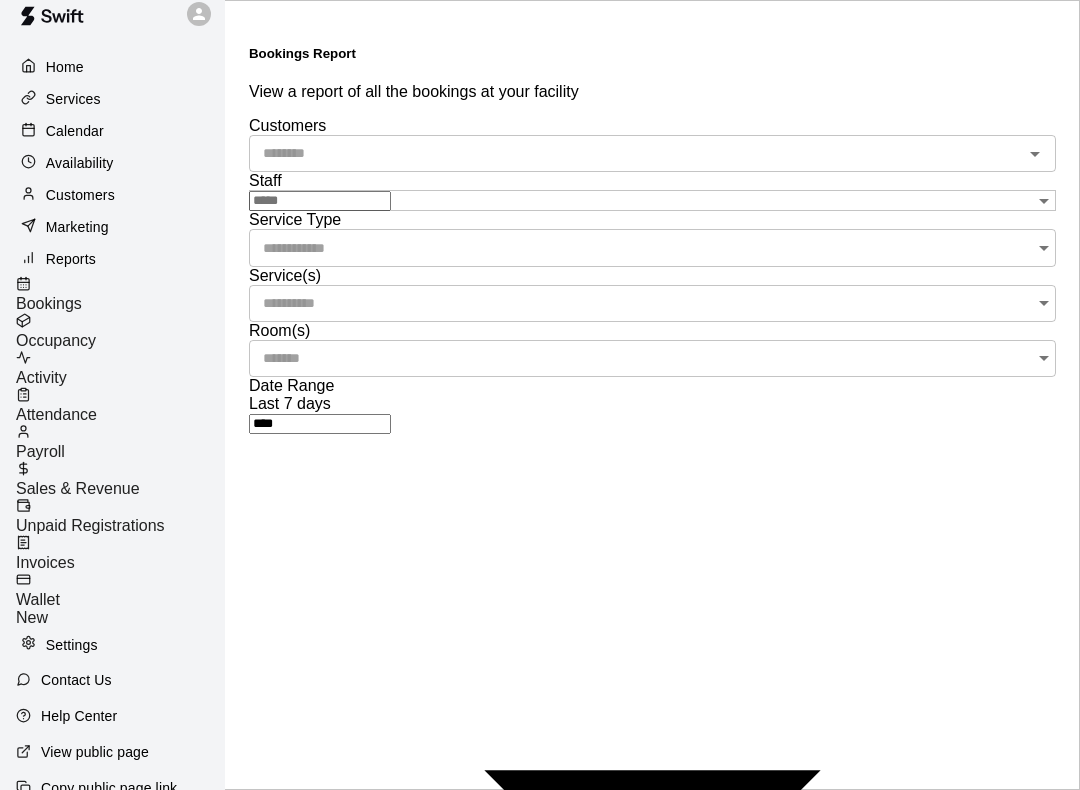 scroll, scrollTop: 20, scrollLeft: 0, axis: vertical 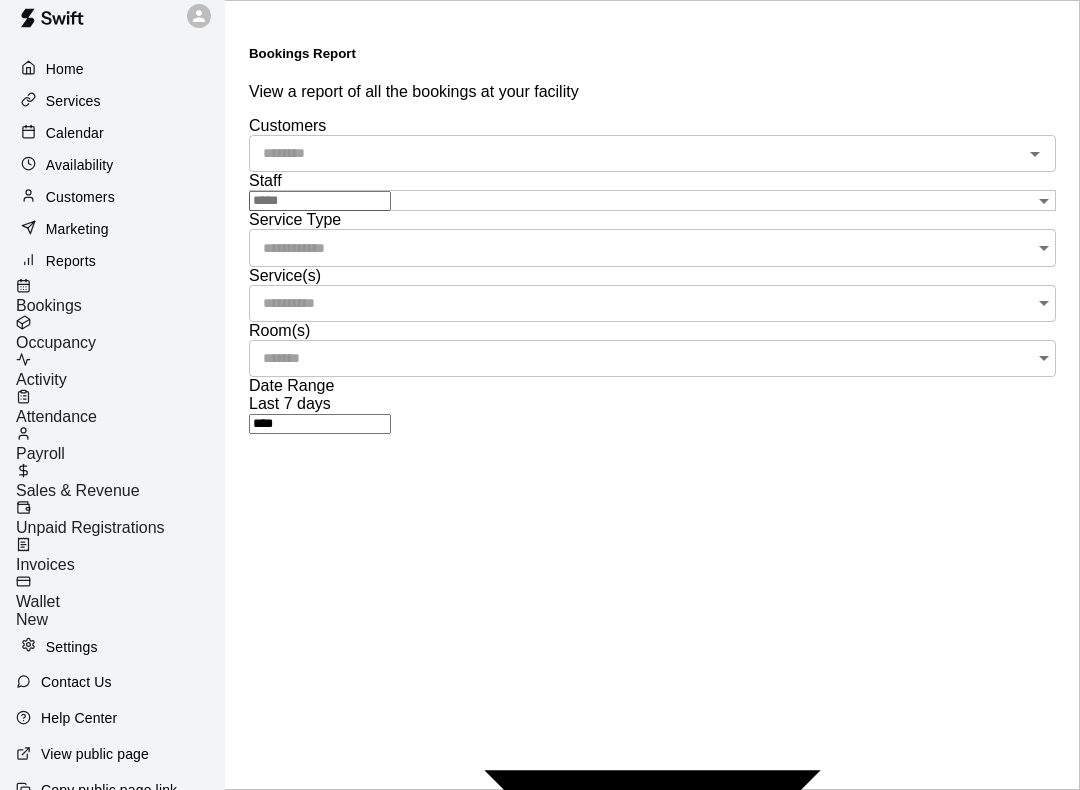 click on "Settings" at bounding box center [112, 647] 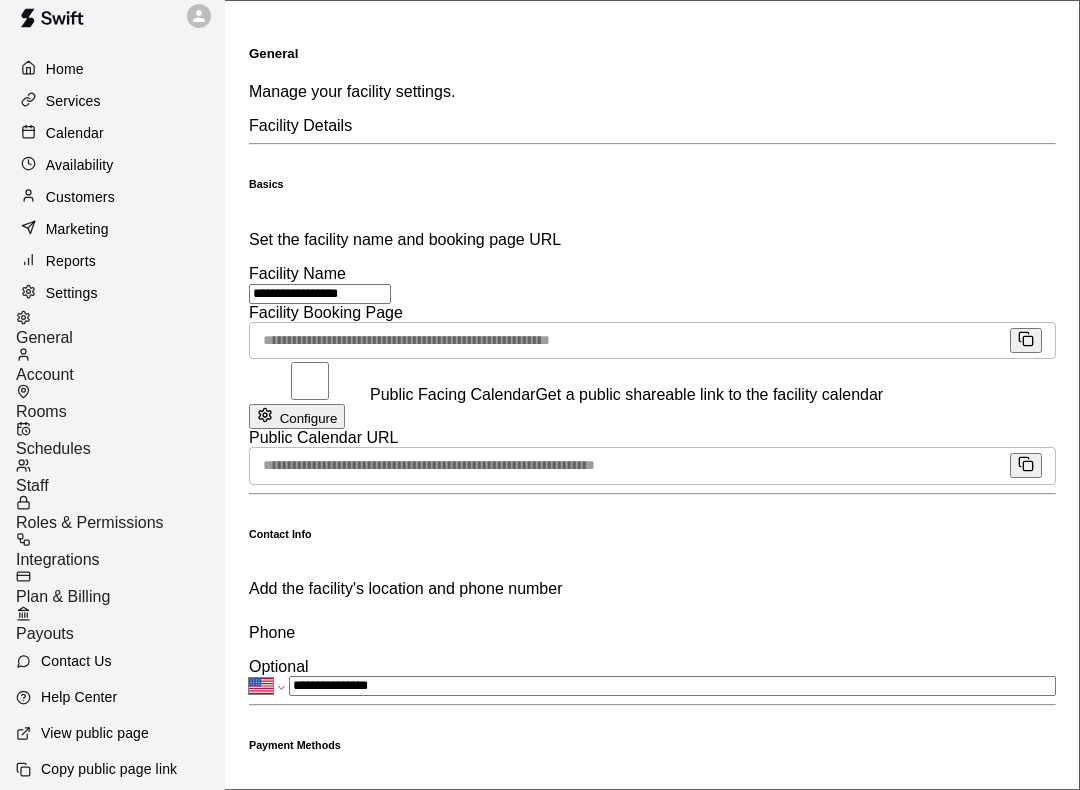 scroll, scrollTop: 4079, scrollLeft: 0, axis: vertical 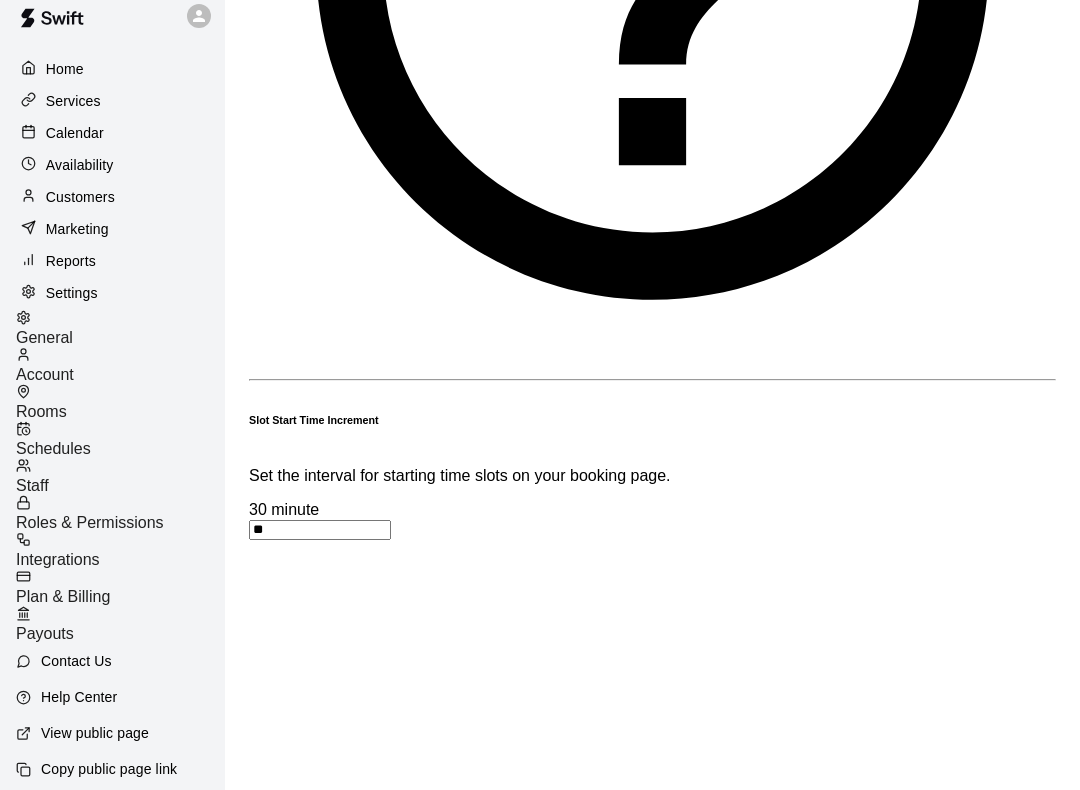 click at bounding box center (120, 430) 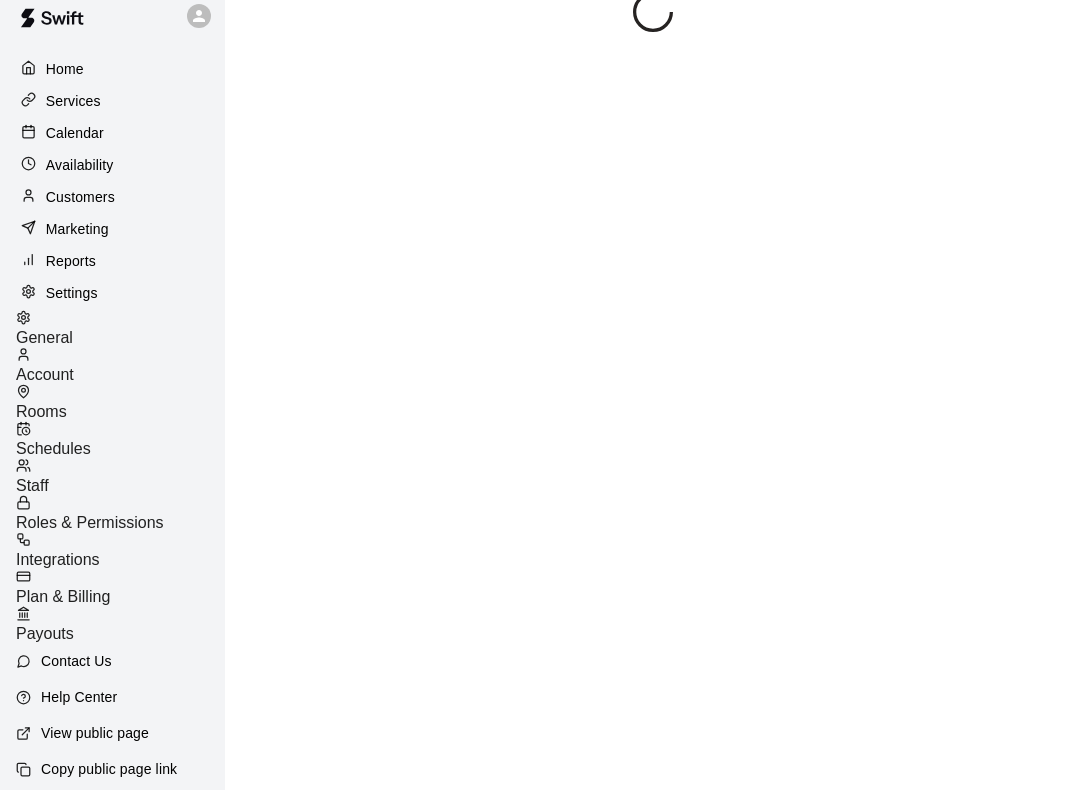 scroll, scrollTop: 0, scrollLeft: 0, axis: both 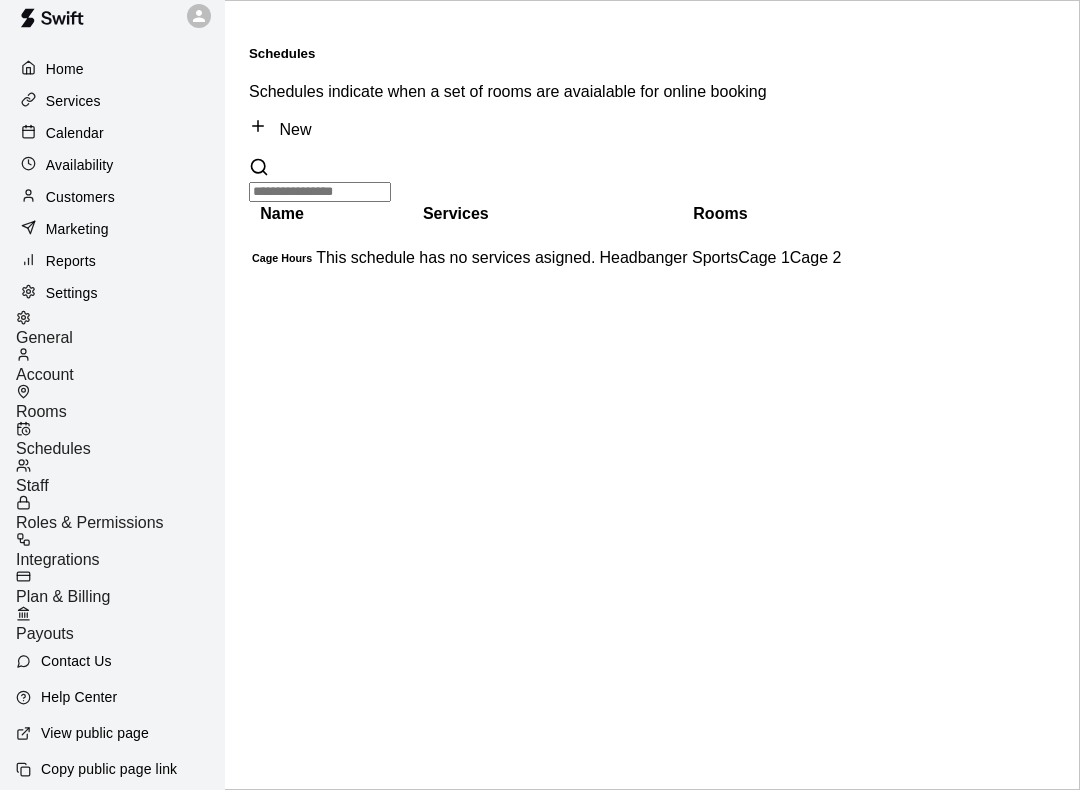 click on "Headbanger Sports" at bounding box center (668, 257) 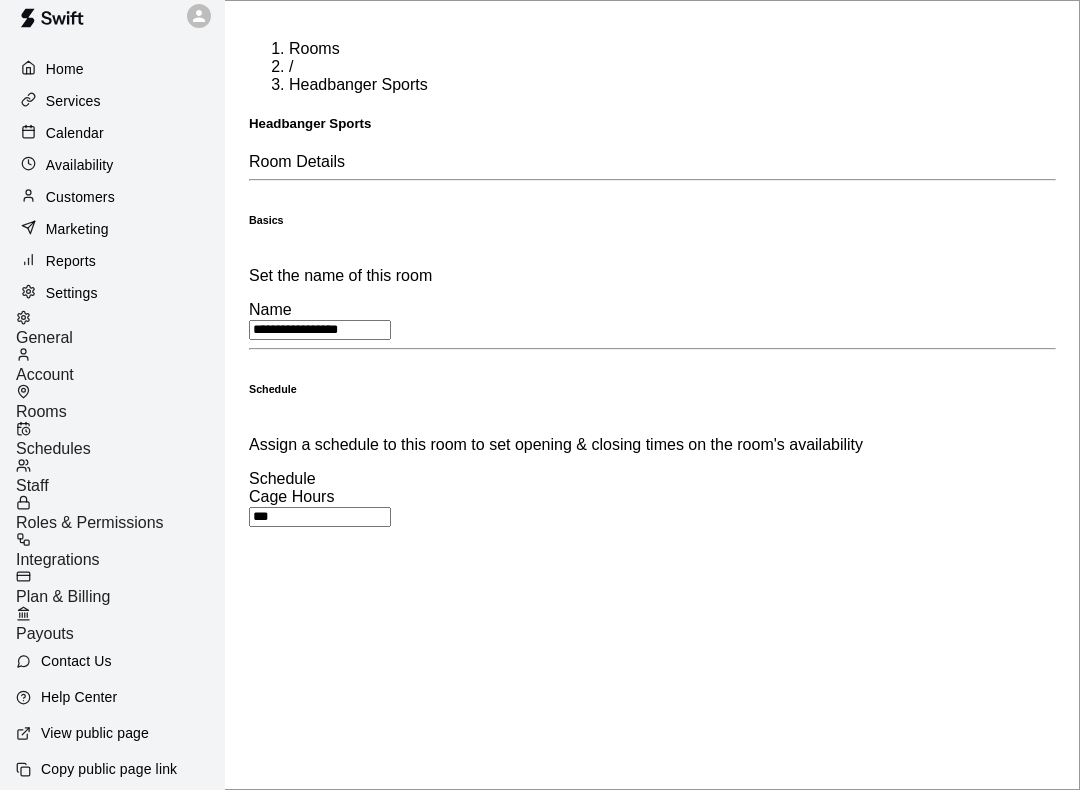 click on "**********" at bounding box center (540, 694) 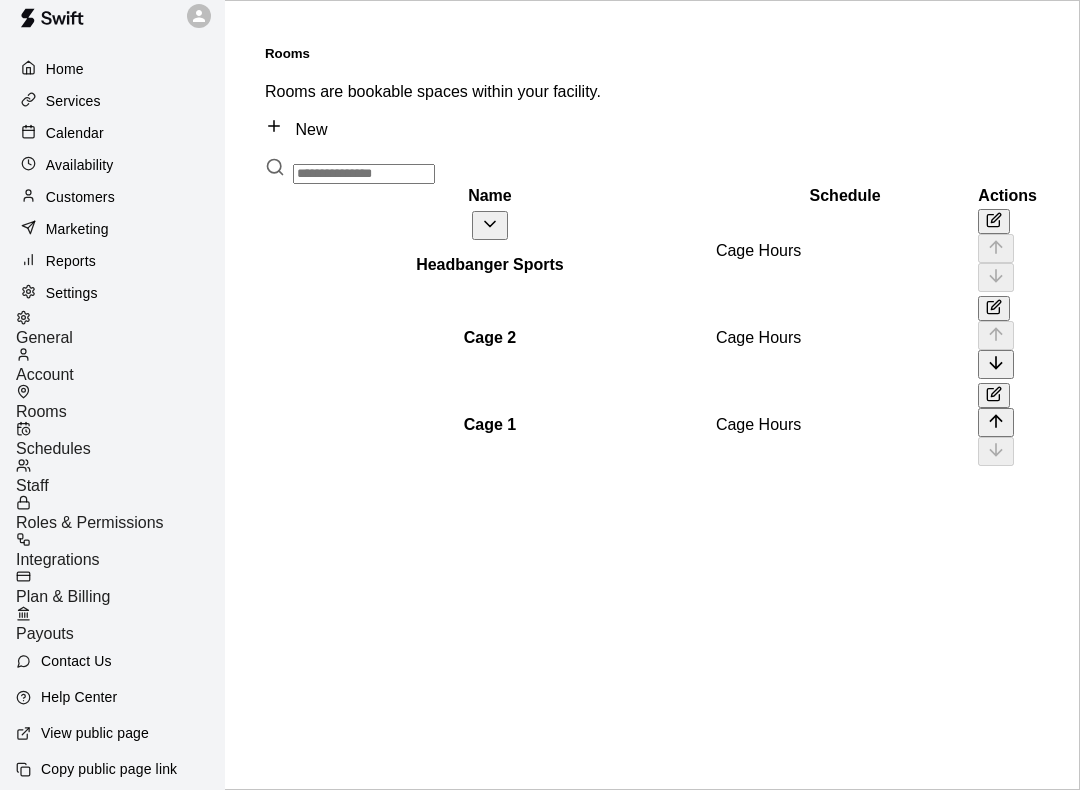 click at bounding box center [994, 221] 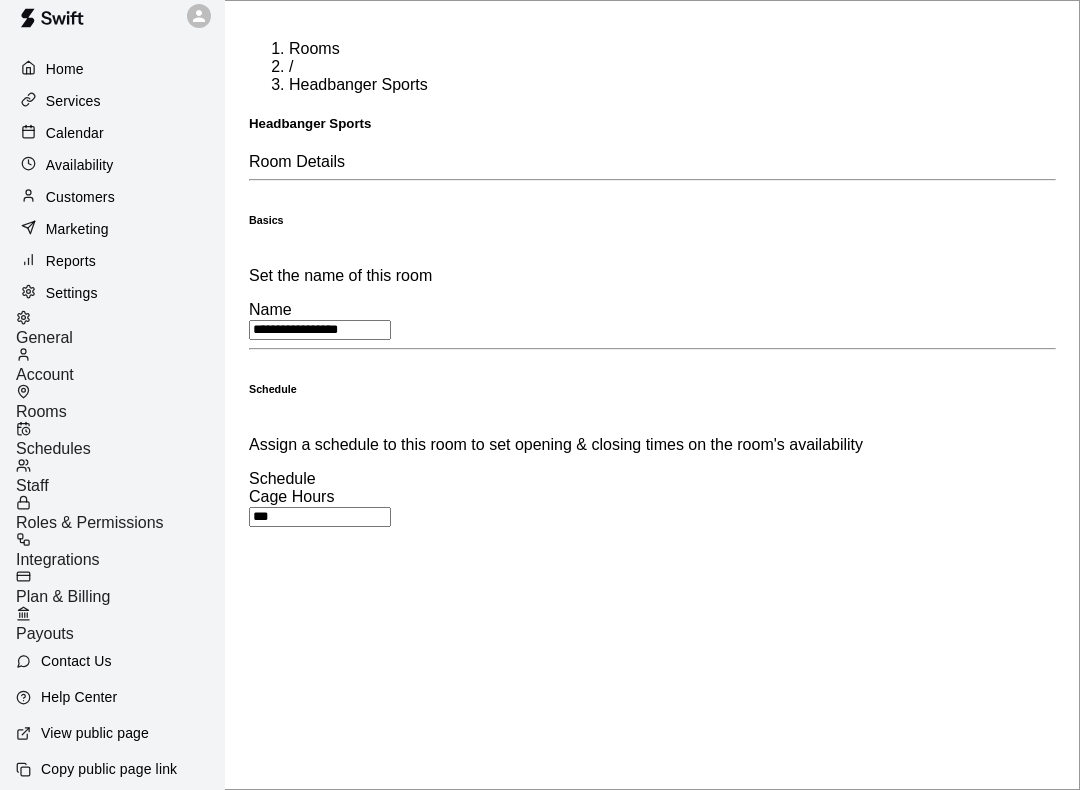 click on "Save" at bounding box center (272, 1369) 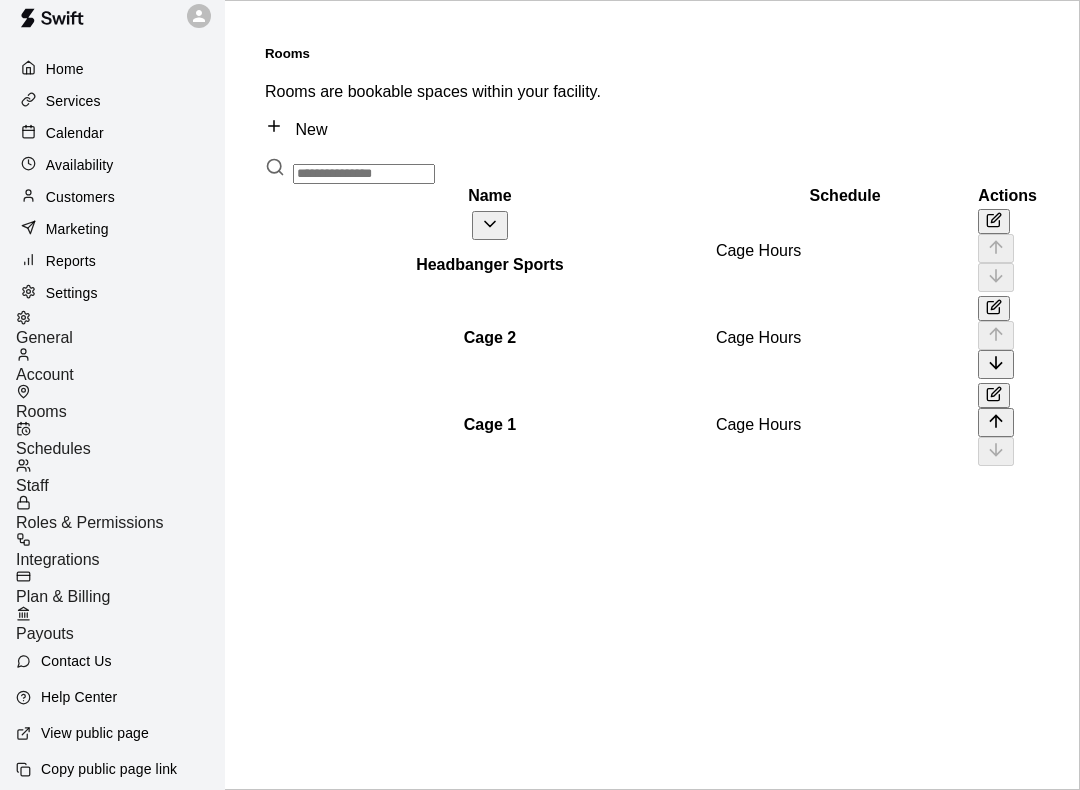 click 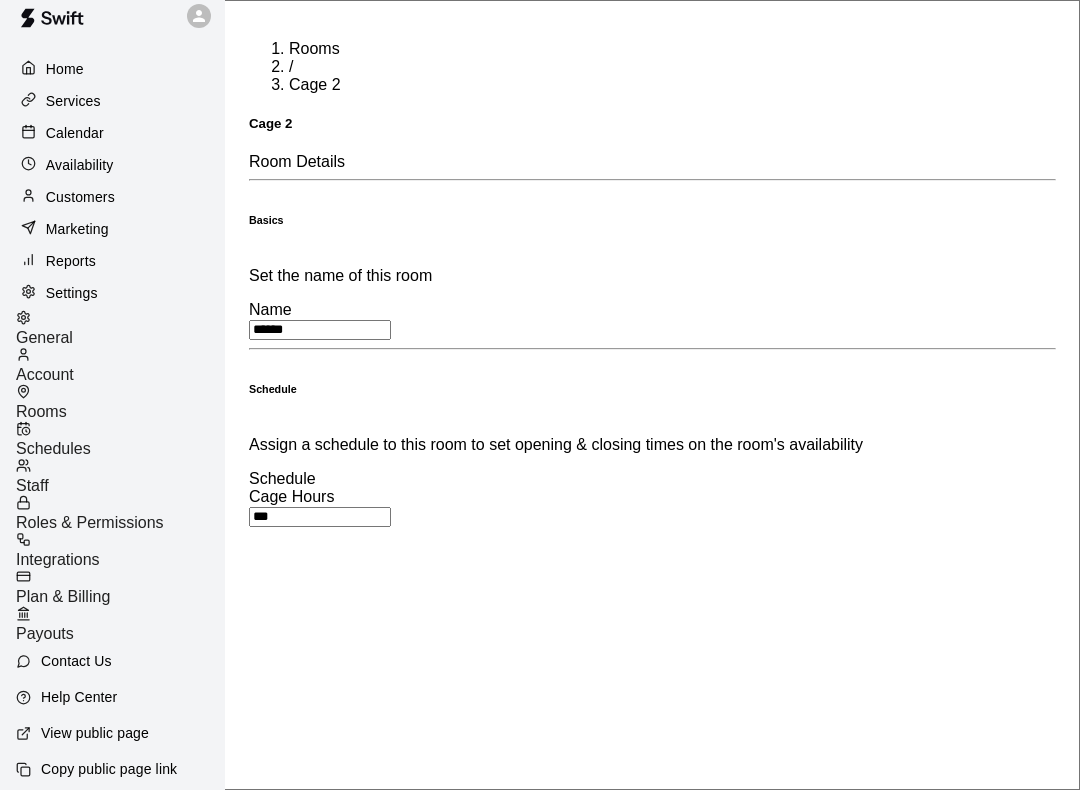 click on "Home Services Calendar Availability Customers Marketing Reports Settings General Account Rooms Schedules Staff Roles & Permissions Integrations Plan & Billing Payouts Contact Us Help Center View public page Copy public page link Rooms / Cage 2 Cage 2 Room Details Basics Set the name of this room Name ****** ​ Schedule Assign a schedule to this room to set opening & closing times on the room's availability Schedule Cage Hours *** ​ Hierarchy Decide where this room should exist inside the setup of your facility Room should exist within Headbanger Sports **** ​ Rooms can live inside other rooms - up to  4  levels deep. Delete Save Swift - Edit Room Close cross-small [DATE]" at bounding box center (540, 1218) 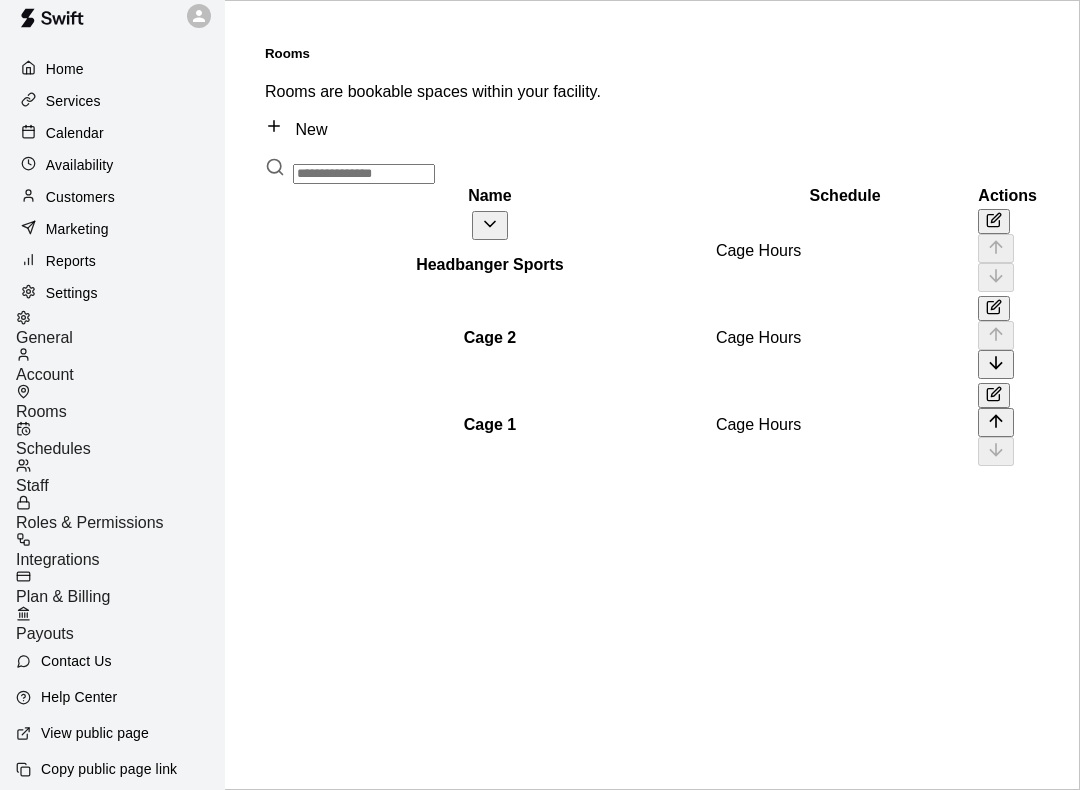 click on "Schedules" at bounding box center [53, 448] 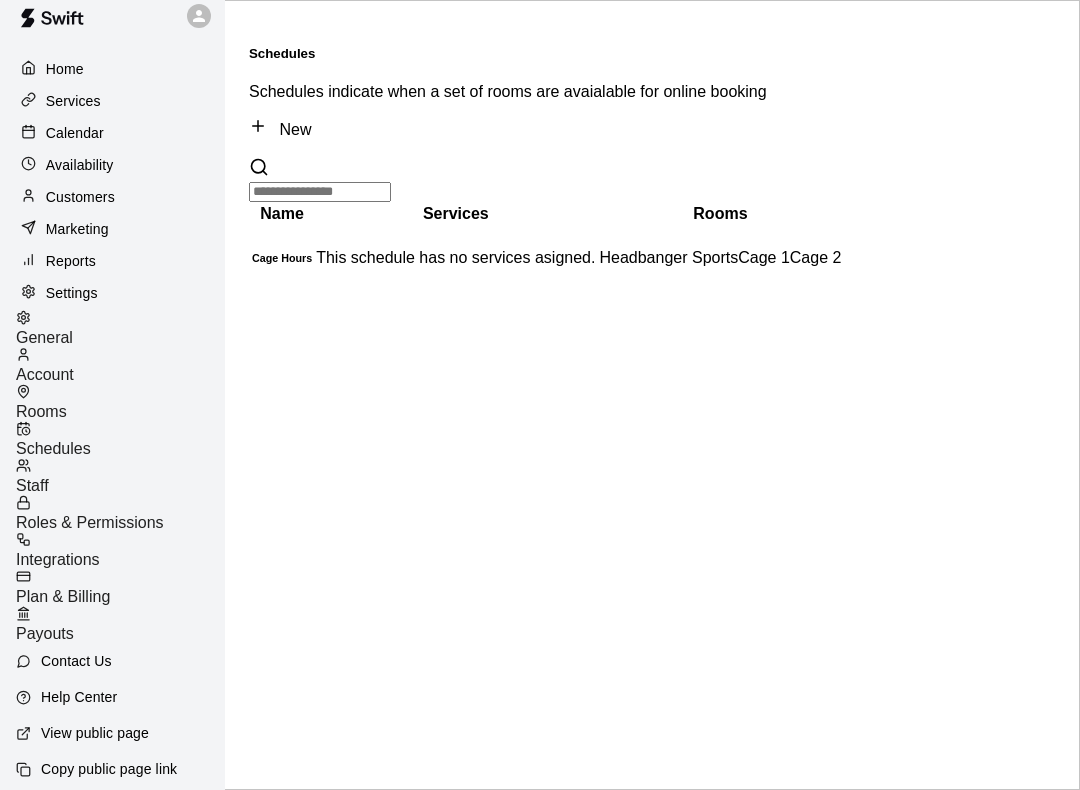 click on "Rooms" at bounding box center (41, 411) 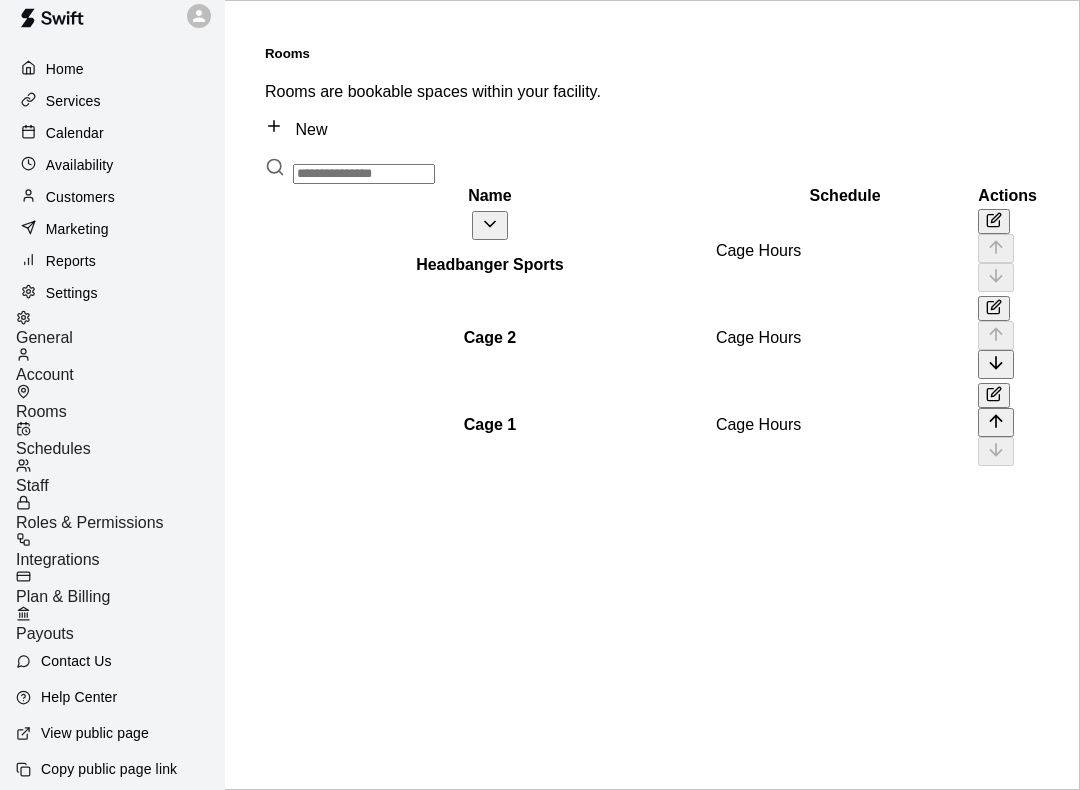 click at bounding box center [120, 319] 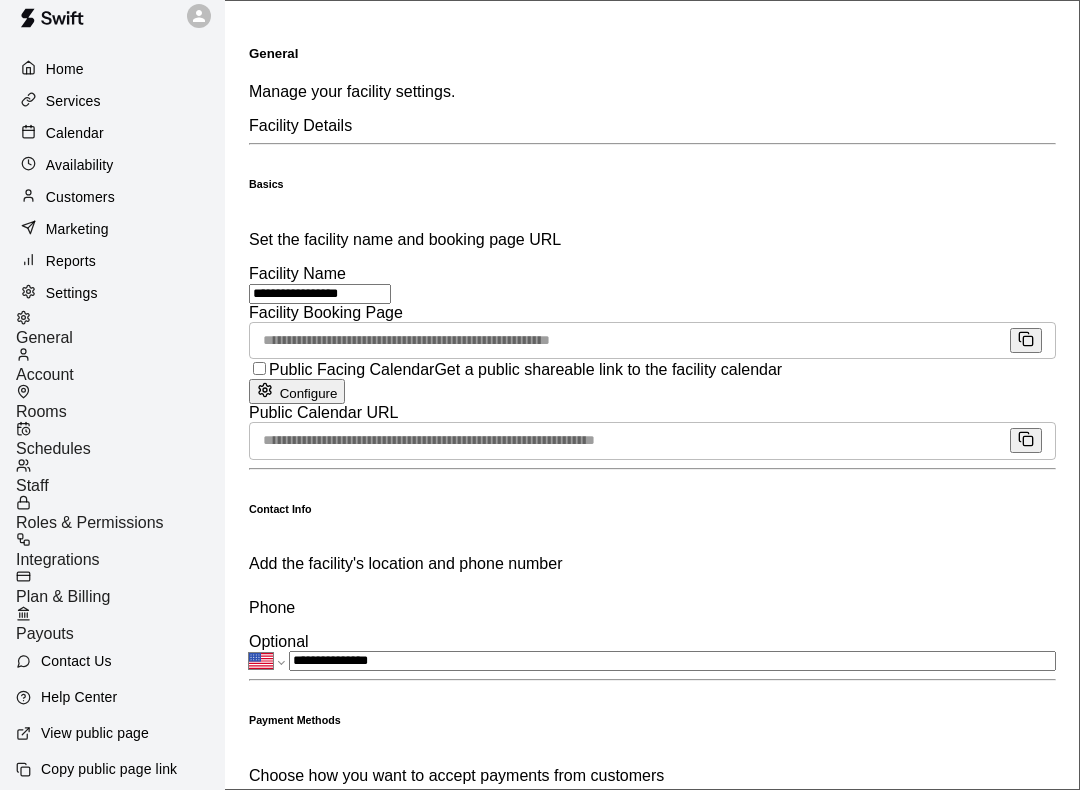 scroll, scrollTop: 4175, scrollLeft: 0, axis: vertical 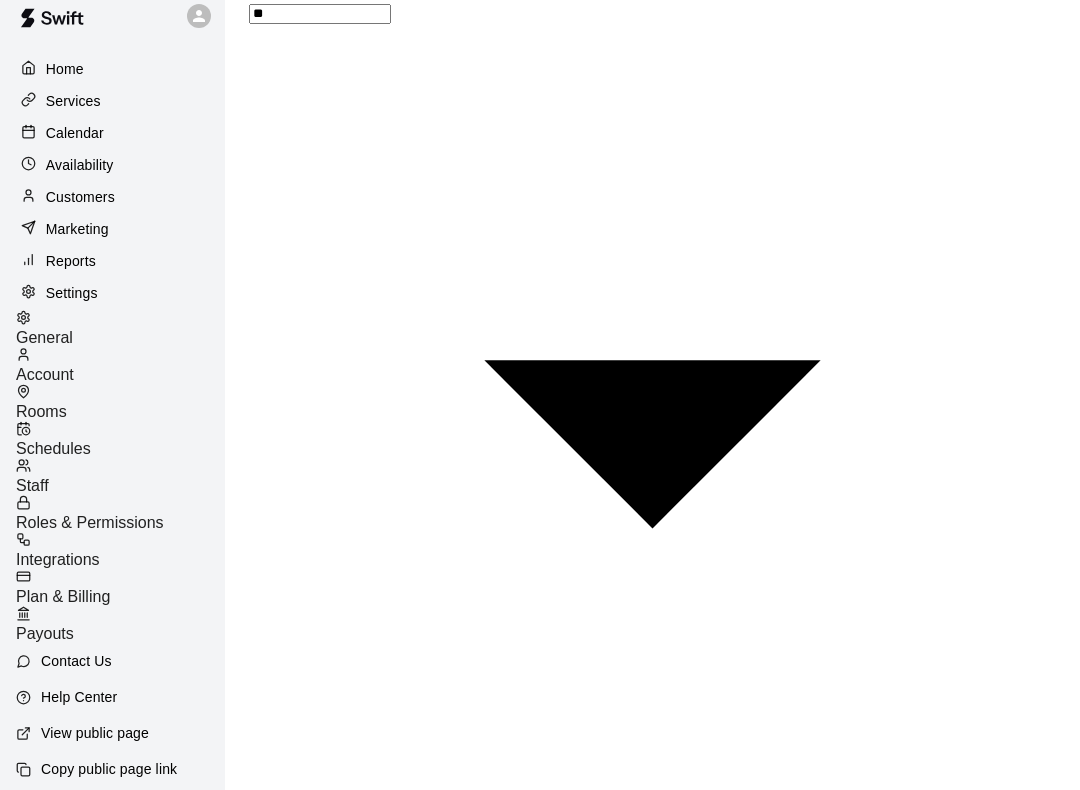 click at bounding box center (120, 319) 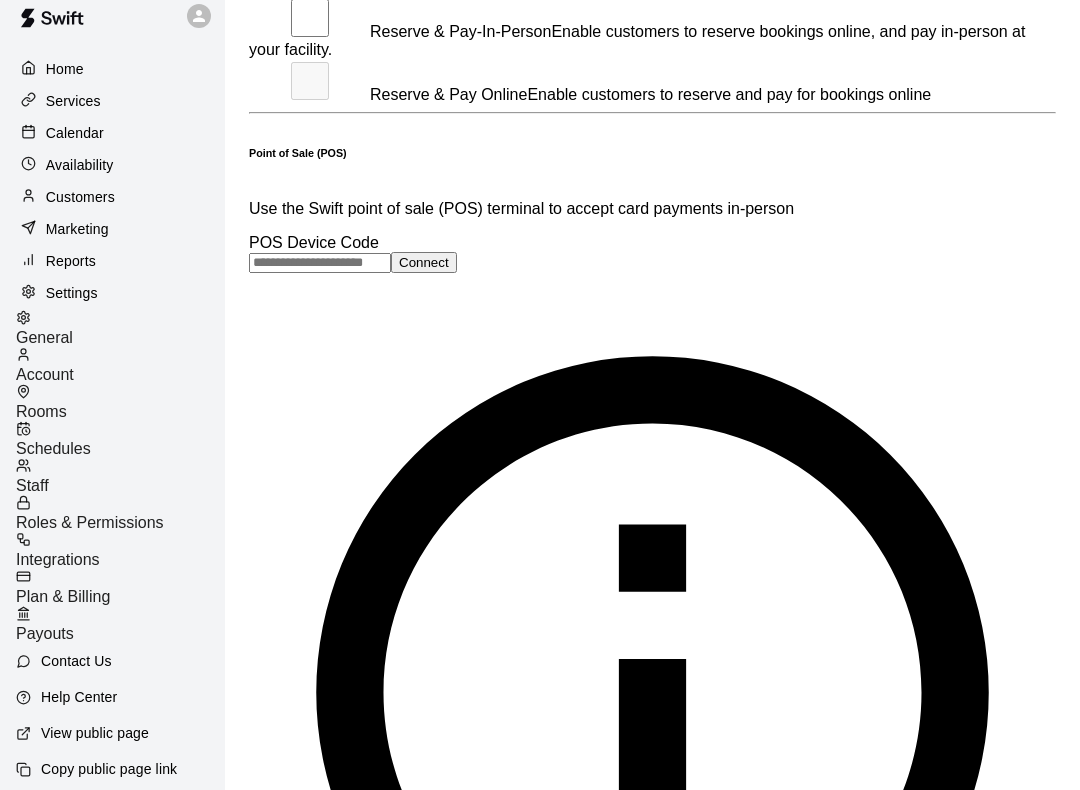 scroll, scrollTop: 1299, scrollLeft: 0, axis: vertical 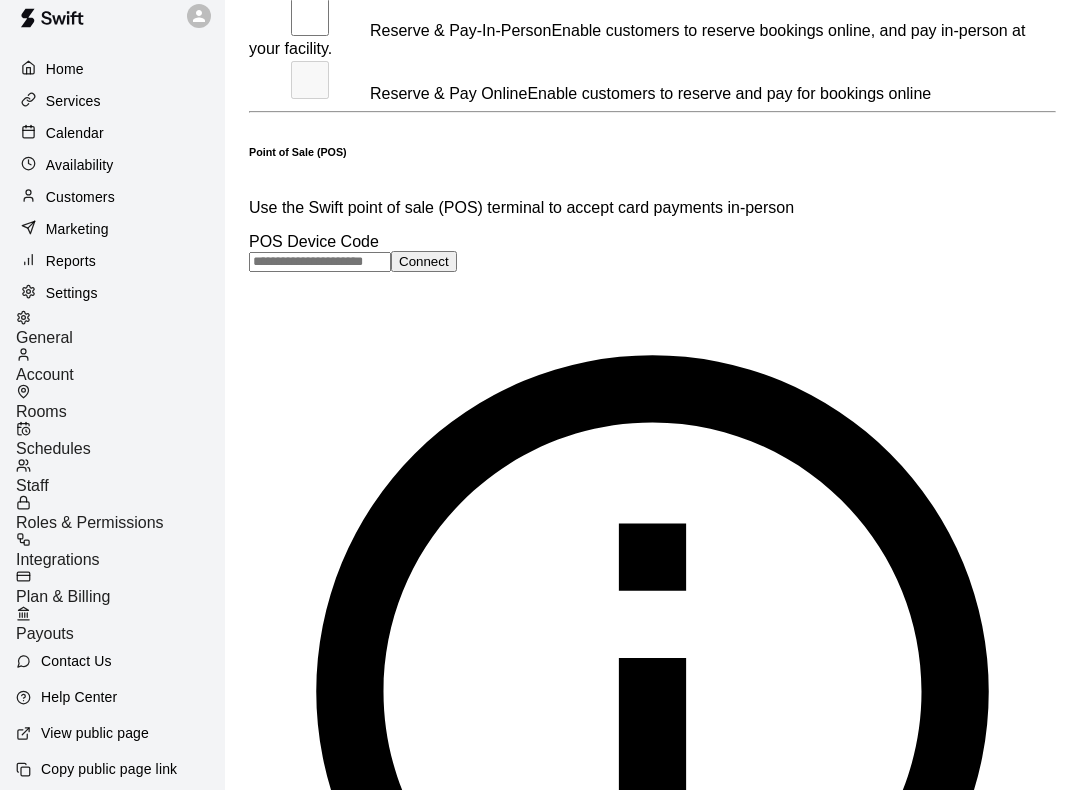 click on "Account" at bounding box center (45, 374) 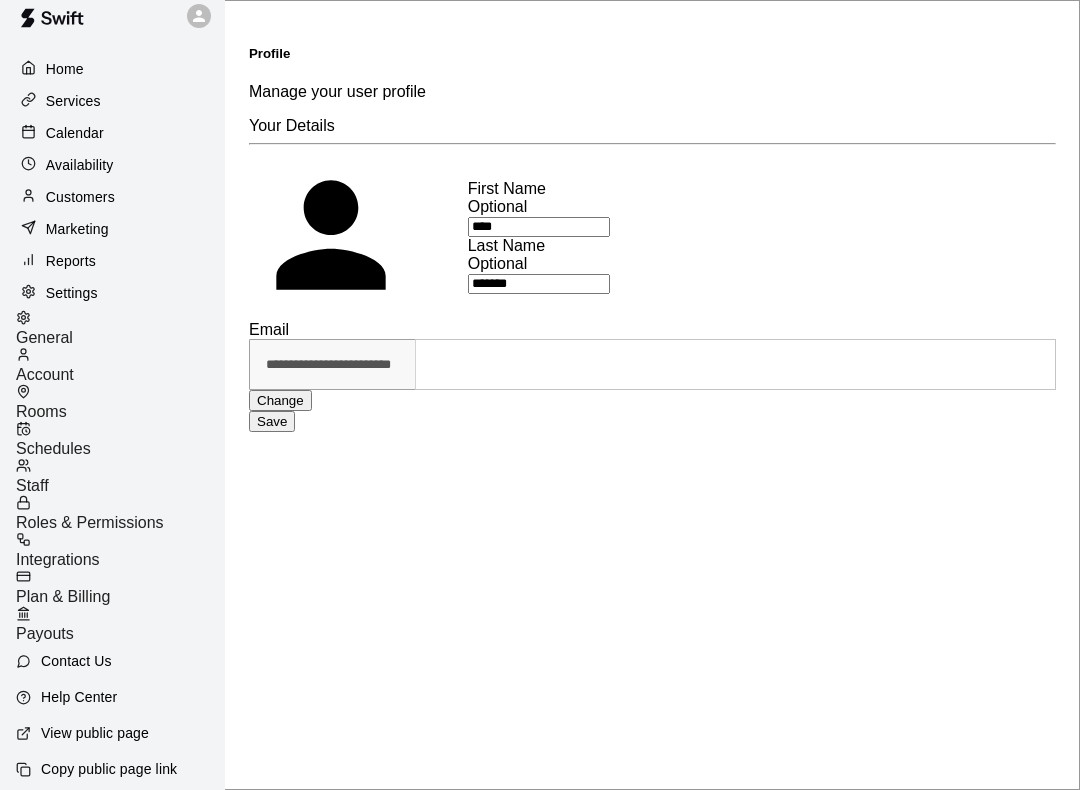 click on "Rooms" at bounding box center [41, 411] 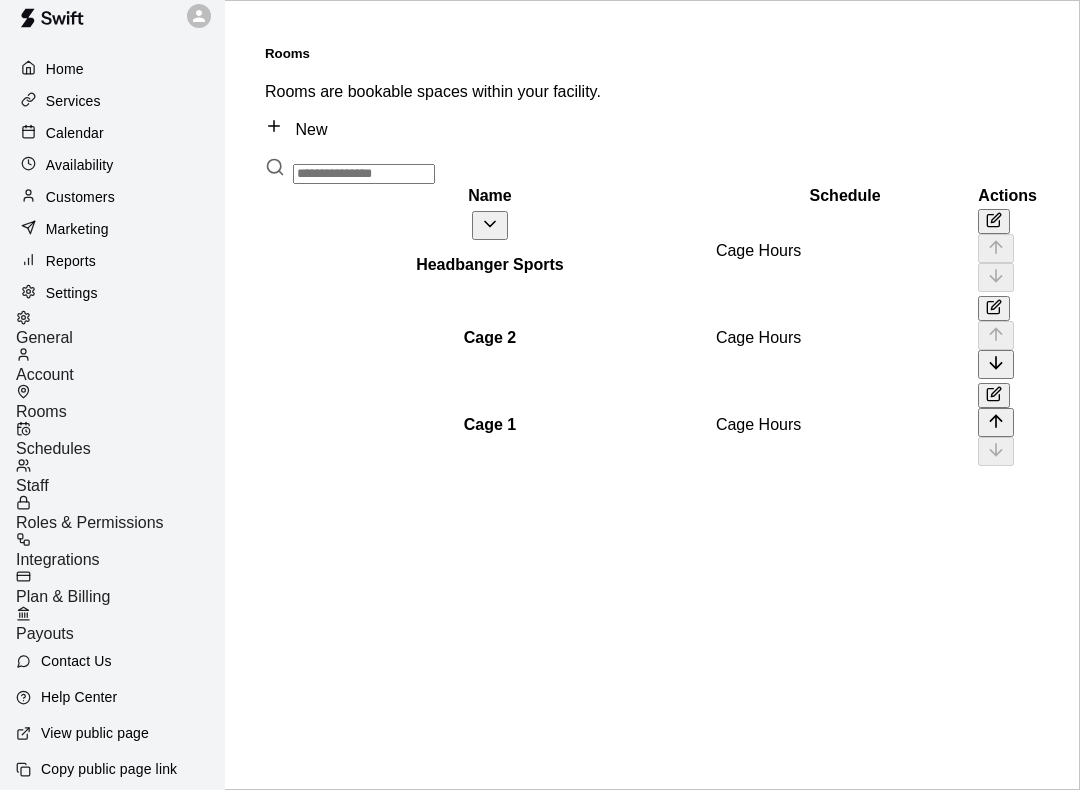 click on "Schedules" at bounding box center (53, 448) 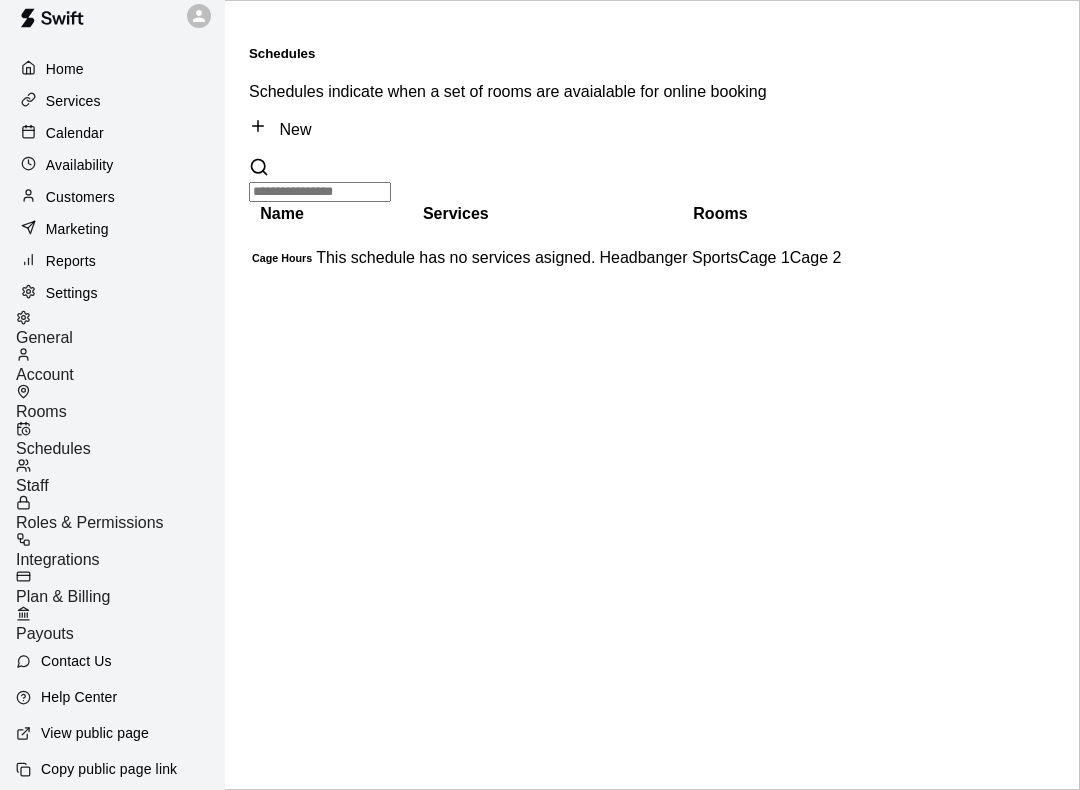 click on "Availability" at bounding box center (80, 165) 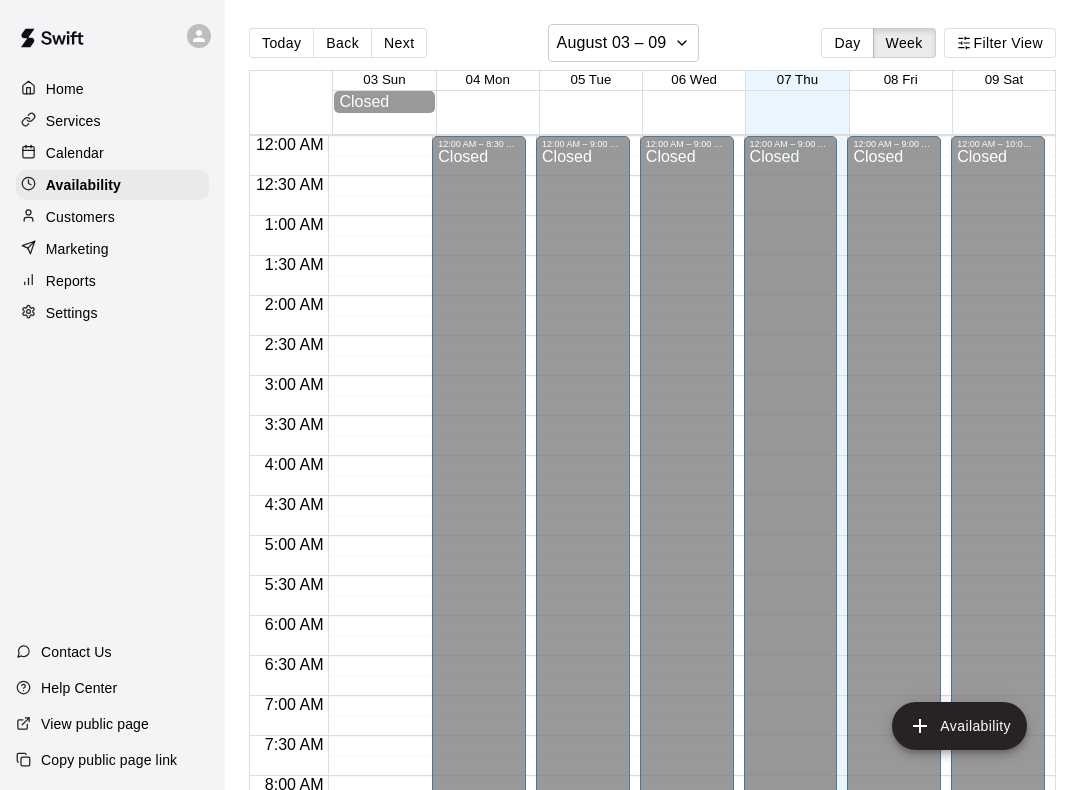 scroll, scrollTop: 1221, scrollLeft: 0, axis: vertical 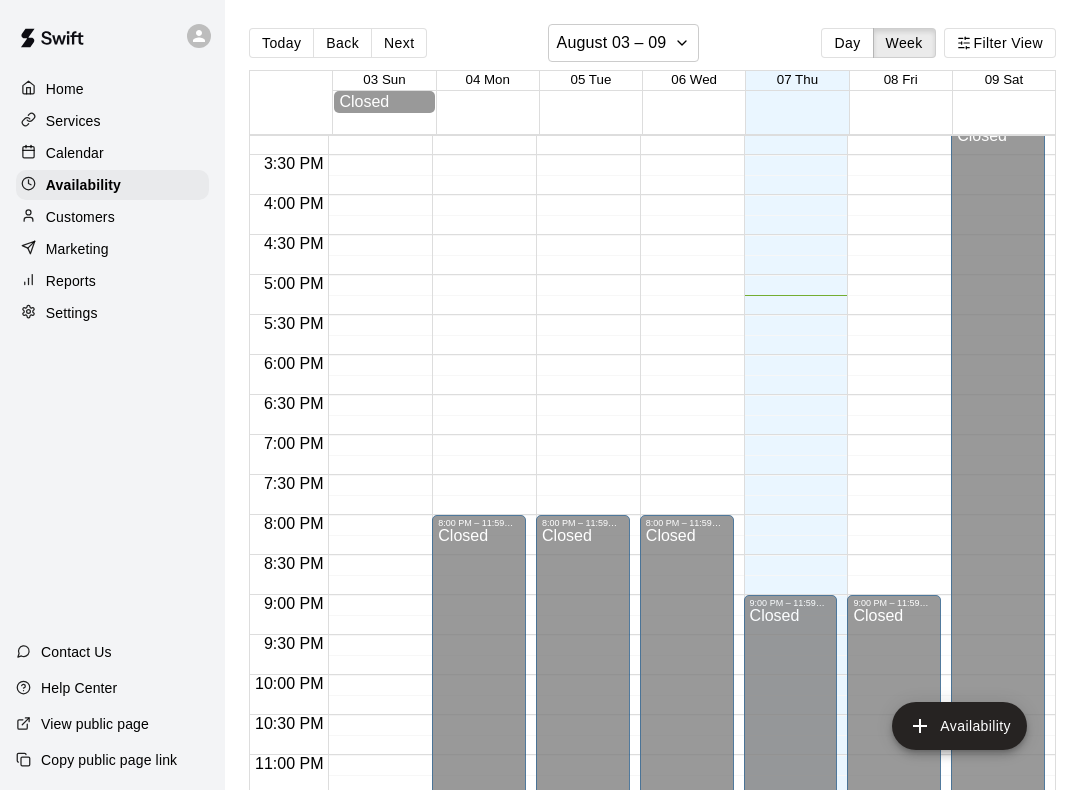 click on "Customers" at bounding box center [80, 217] 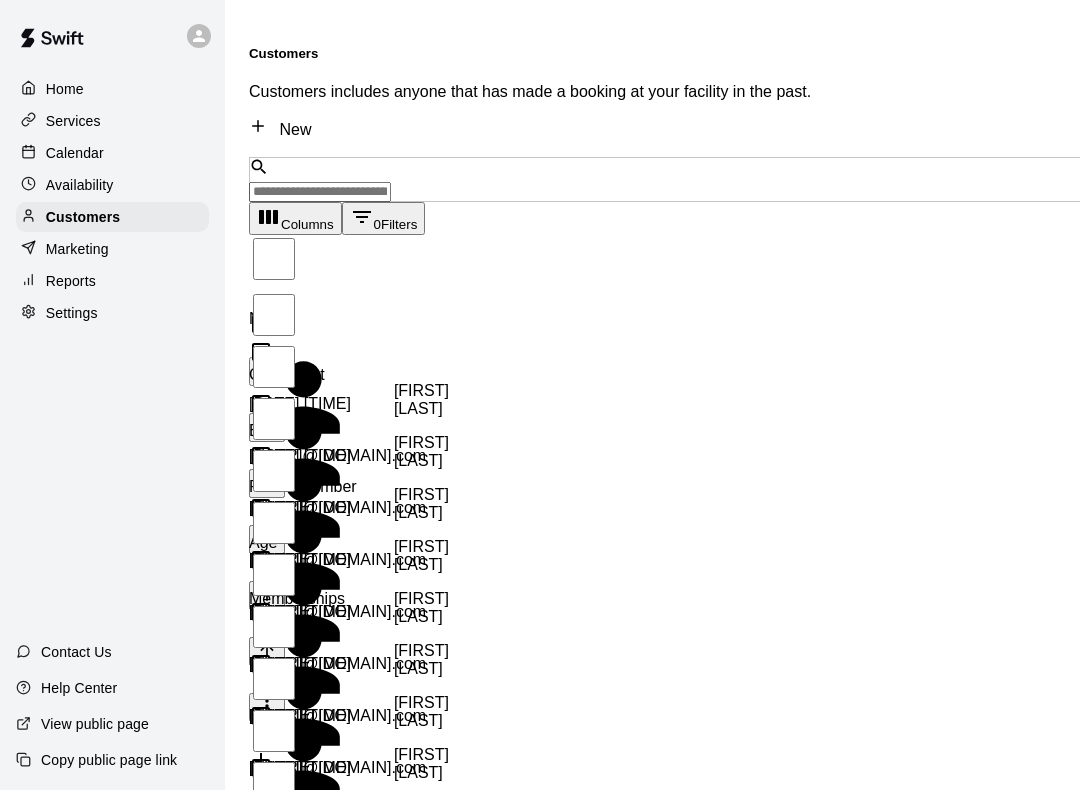 click on "Calendar" at bounding box center (75, 153) 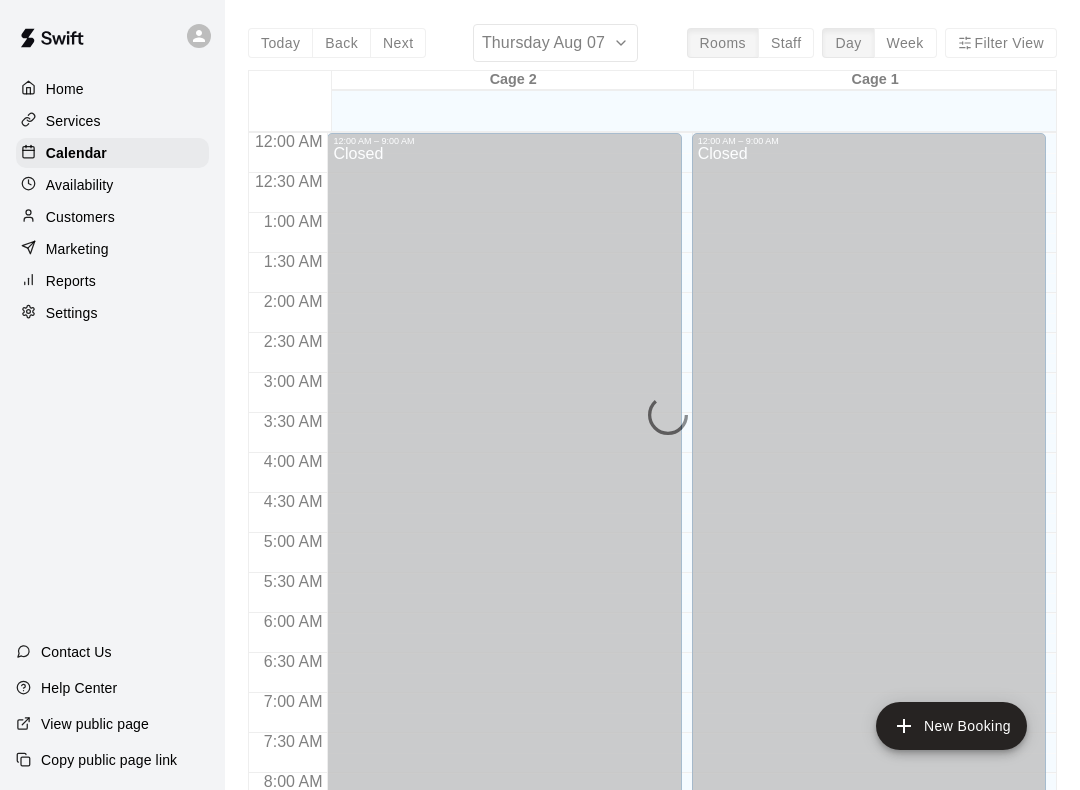 scroll, scrollTop: 1161, scrollLeft: 0, axis: vertical 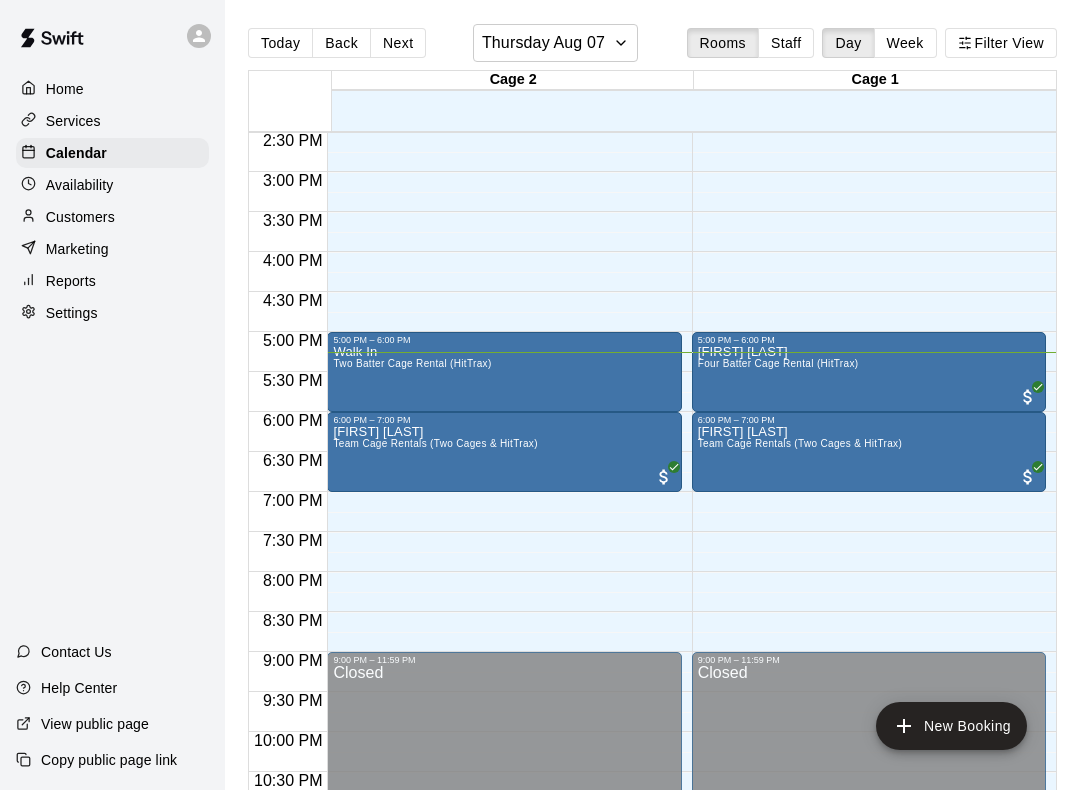 click on "Settings" at bounding box center (72, 313) 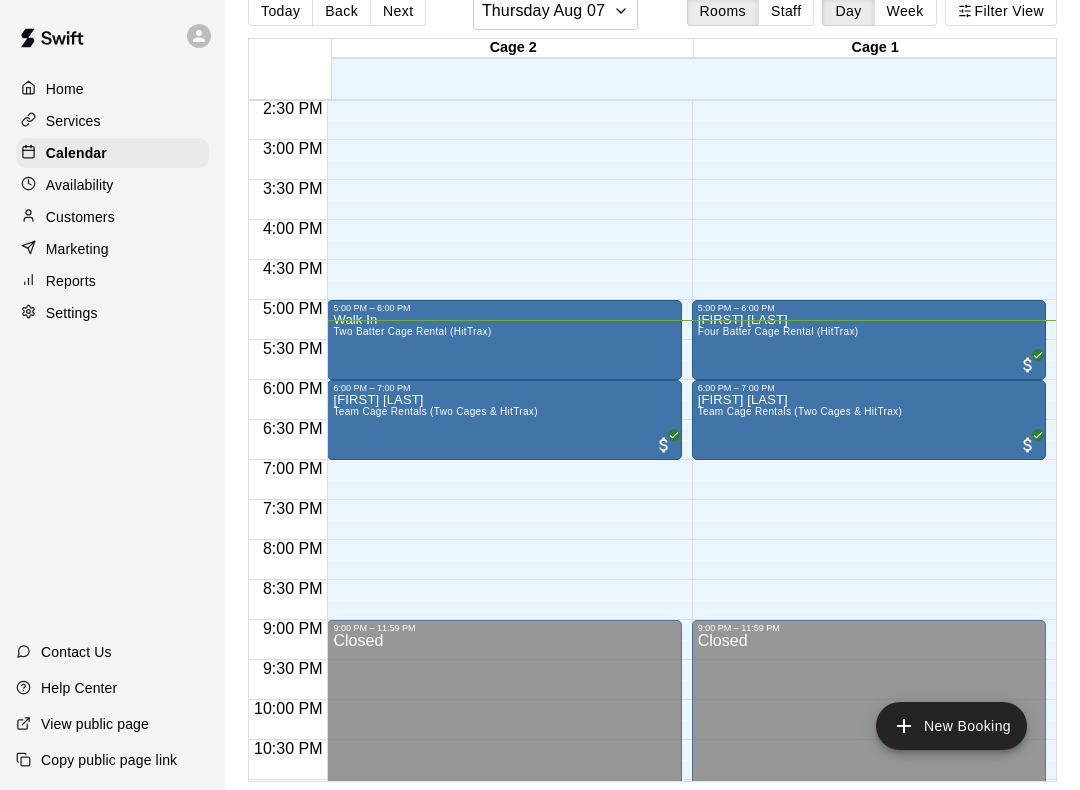 select on "**" 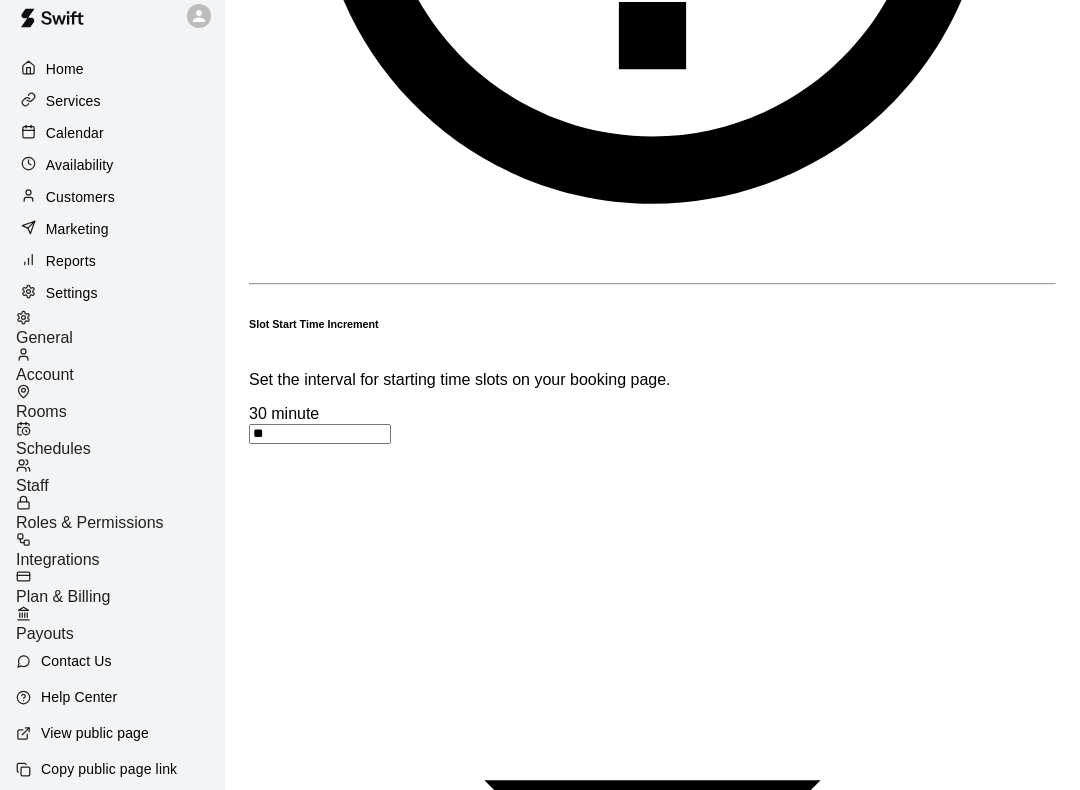 click on "Account" at bounding box center (45, 374) 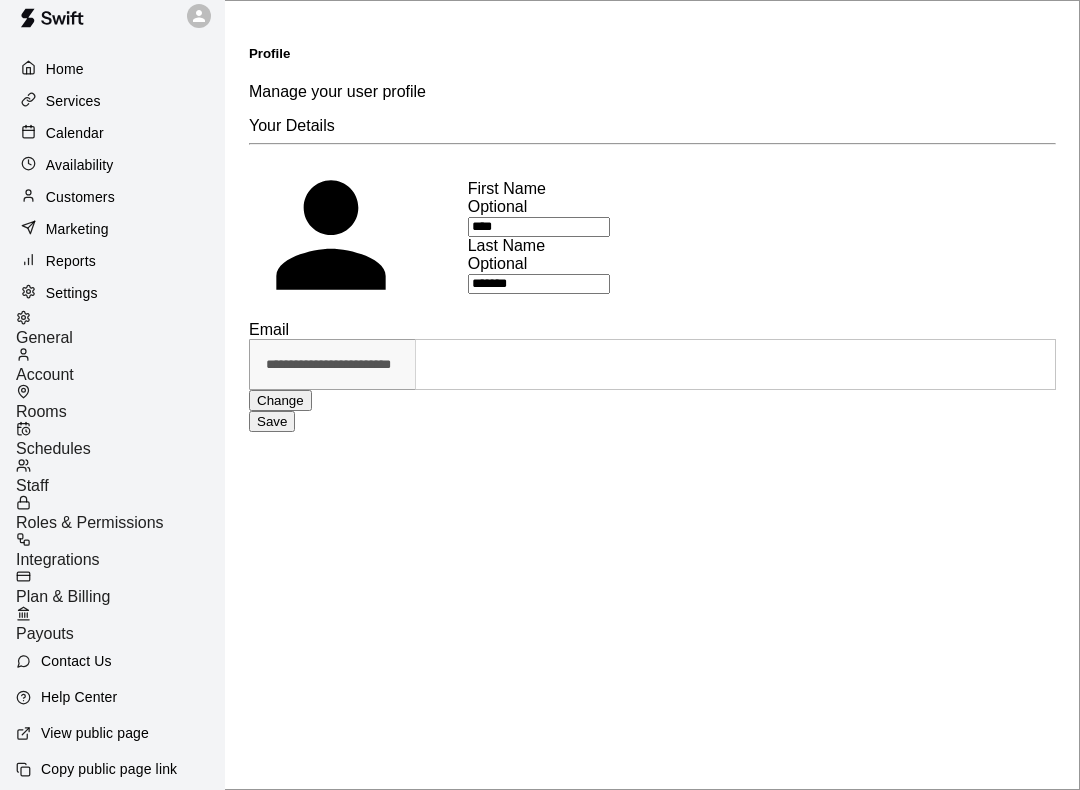 scroll, scrollTop: 0, scrollLeft: 0, axis: both 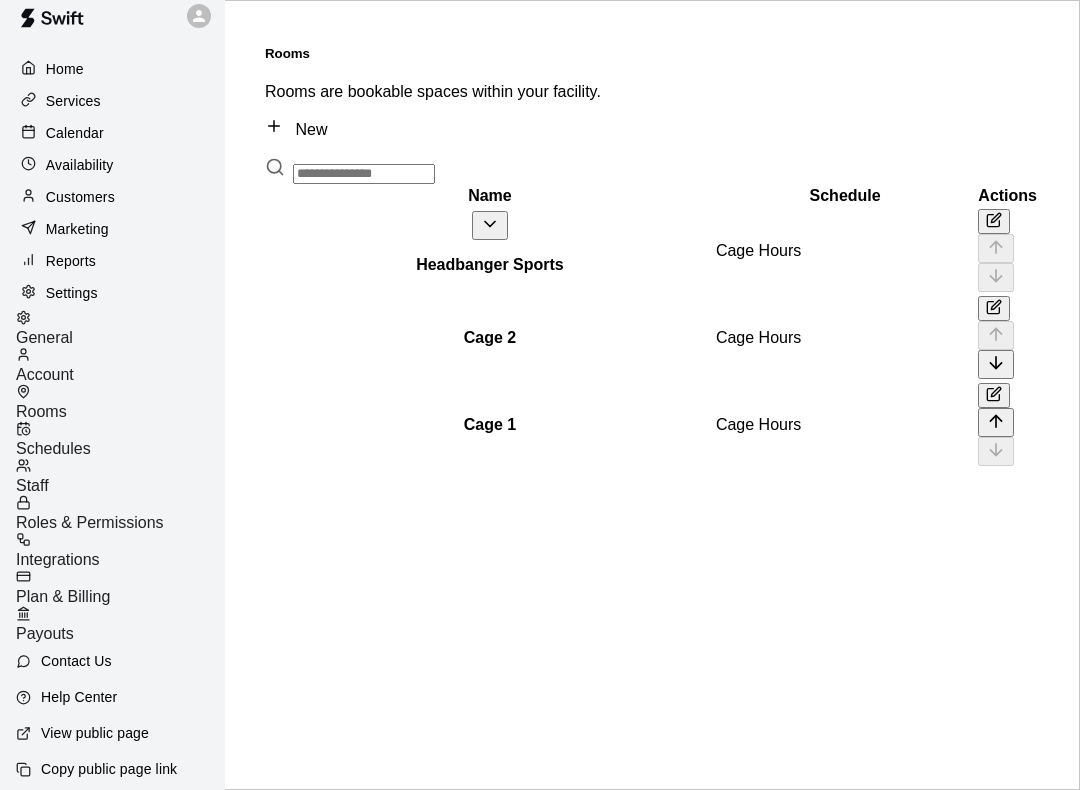 click on "Cage Hours" at bounding box center (845, 250) 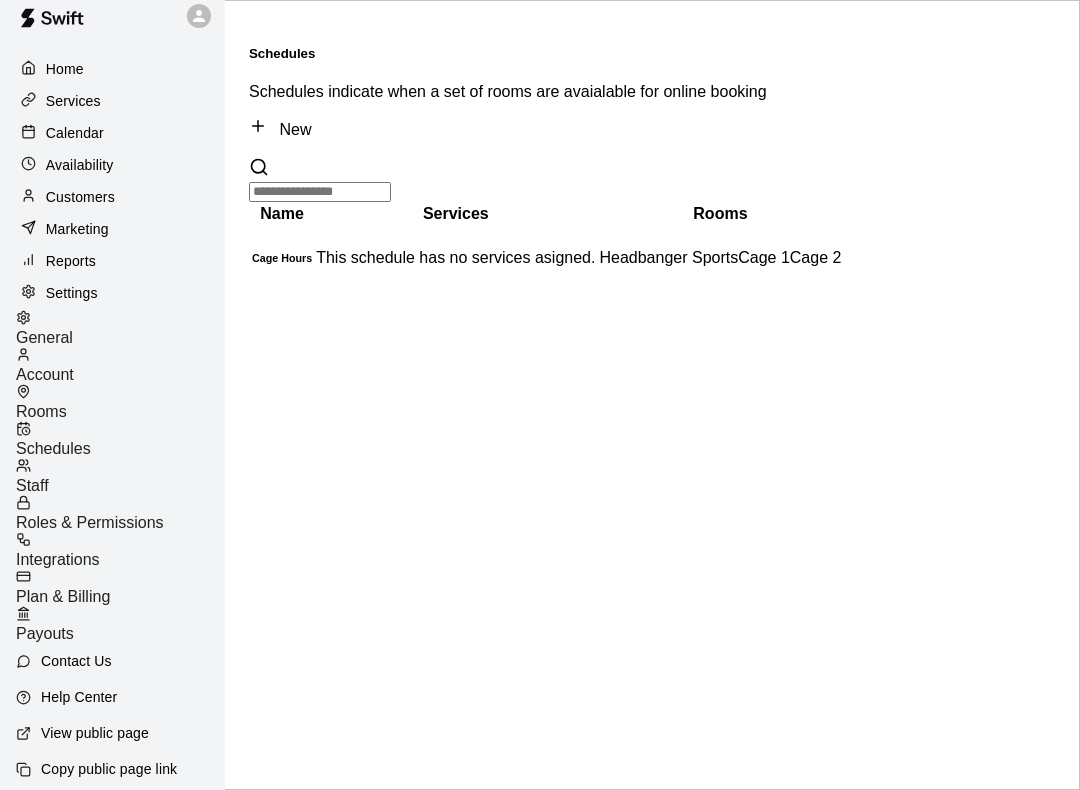 click on "Headbanger Sports Cage 1 Cage 2" at bounding box center (720, 258) 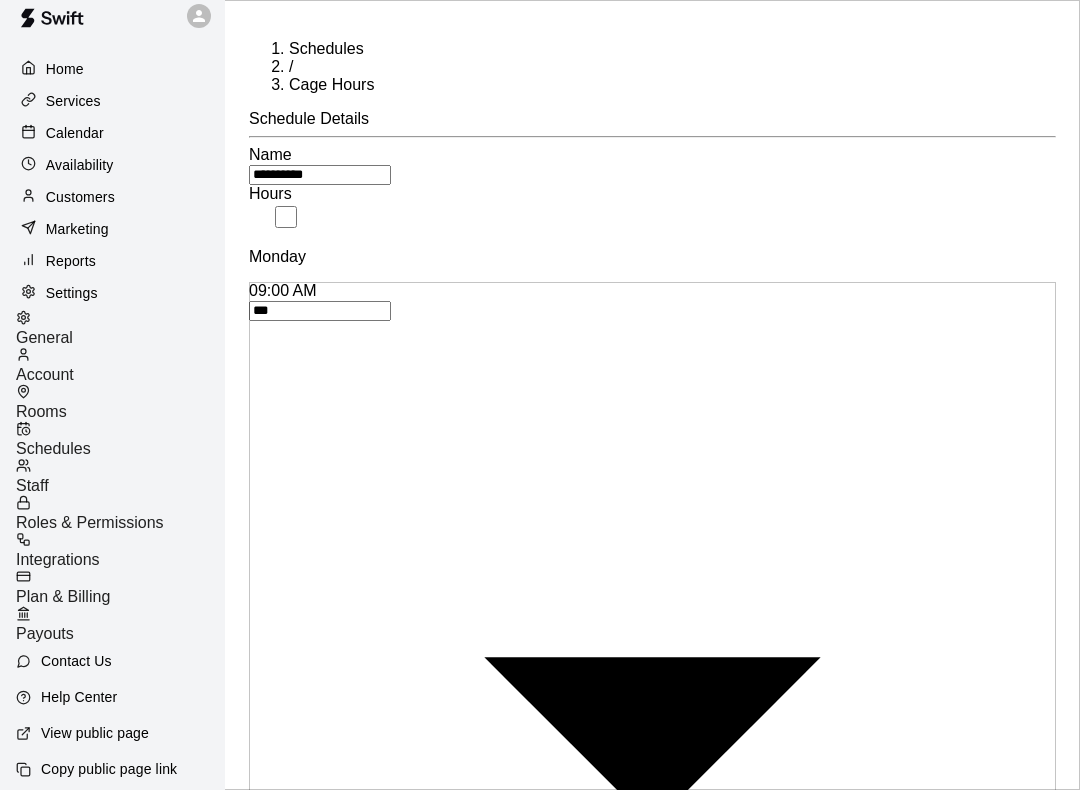 click on "Schedules" at bounding box center (326, 48) 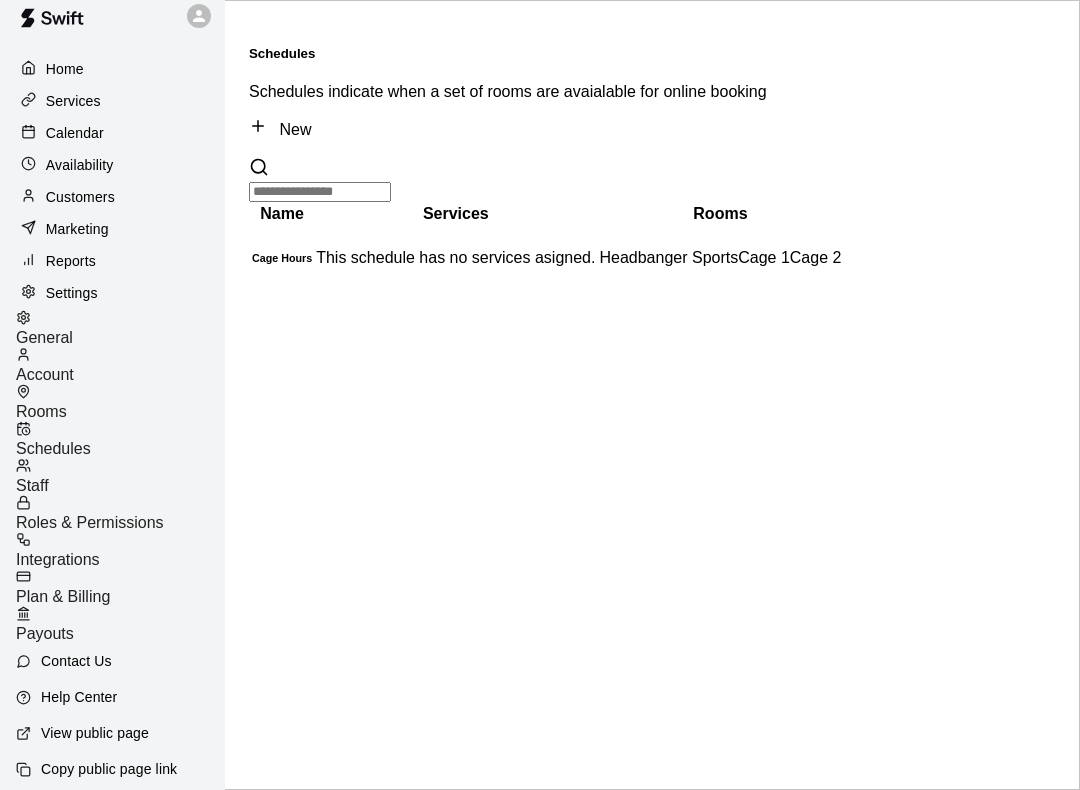 click on "Cage Hours" at bounding box center (282, 258) 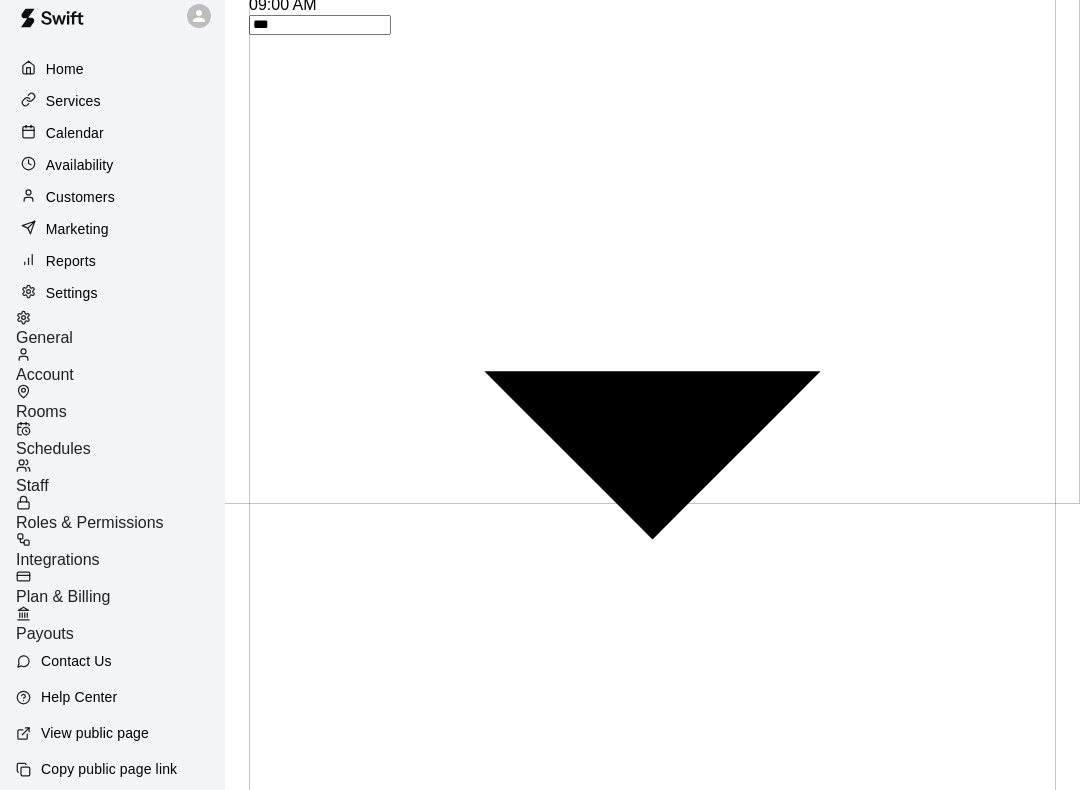 scroll, scrollTop: 300, scrollLeft: 0, axis: vertical 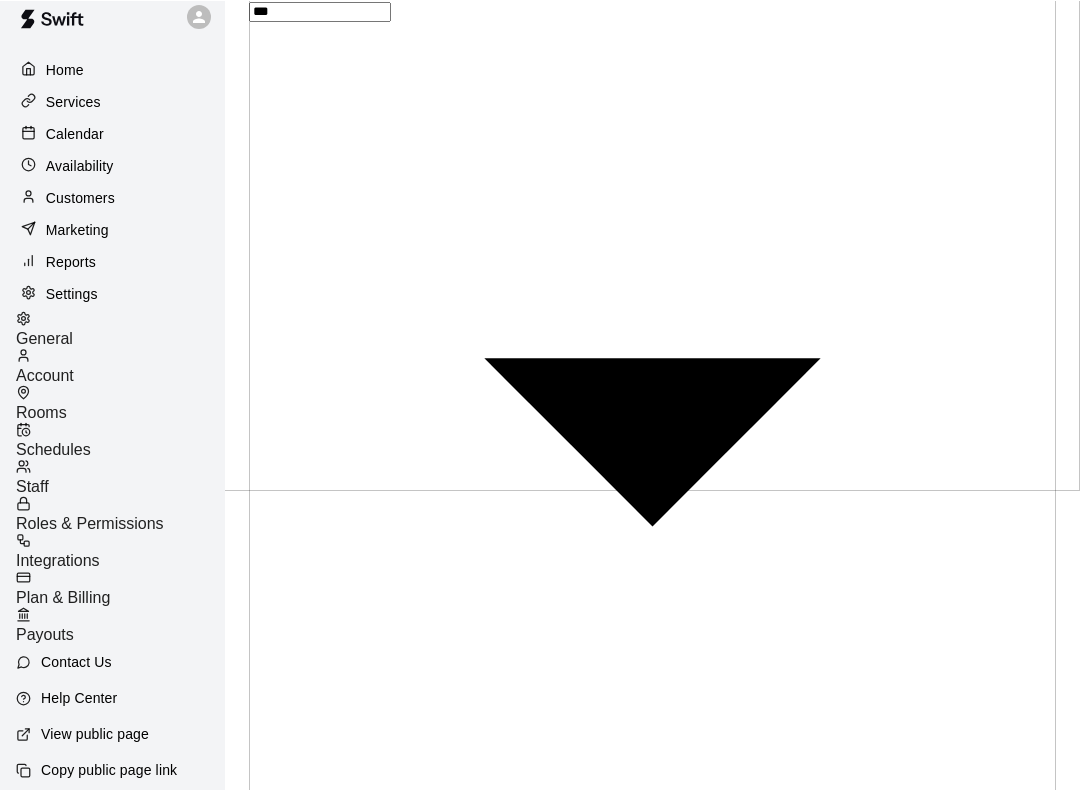 click on "Add another override" at bounding box center [328, 11285] 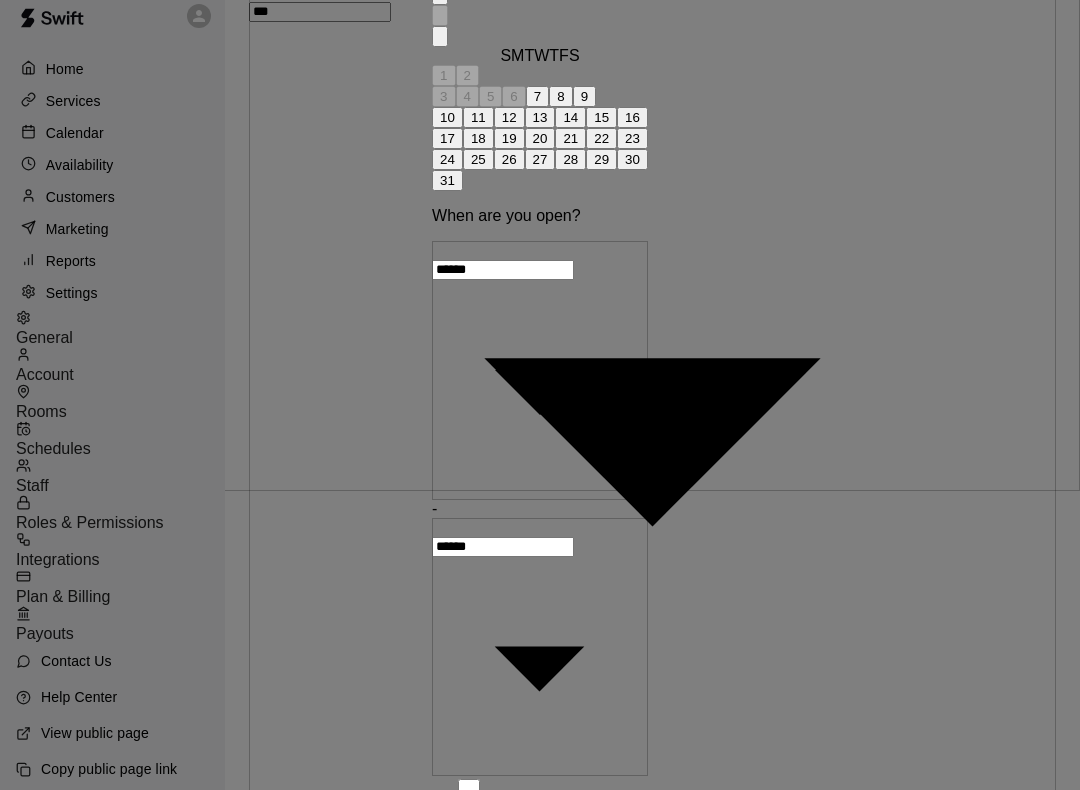 click on "**********" at bounding box center [540, 5533] 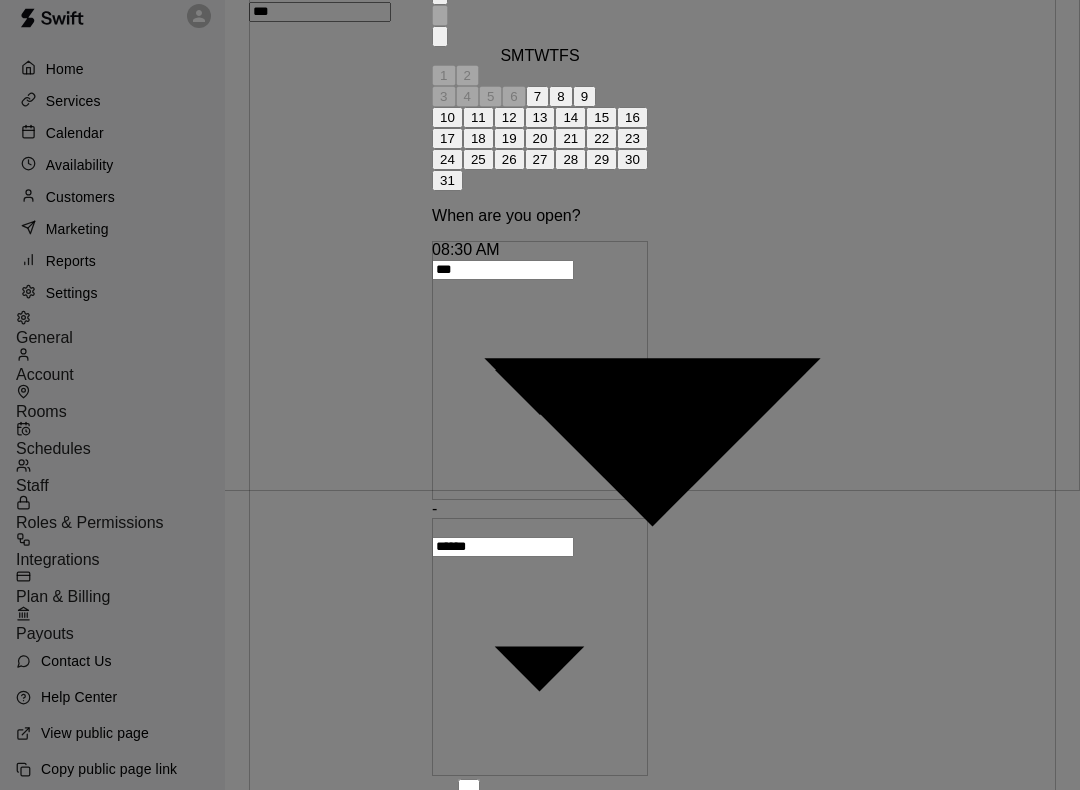 type on "***" 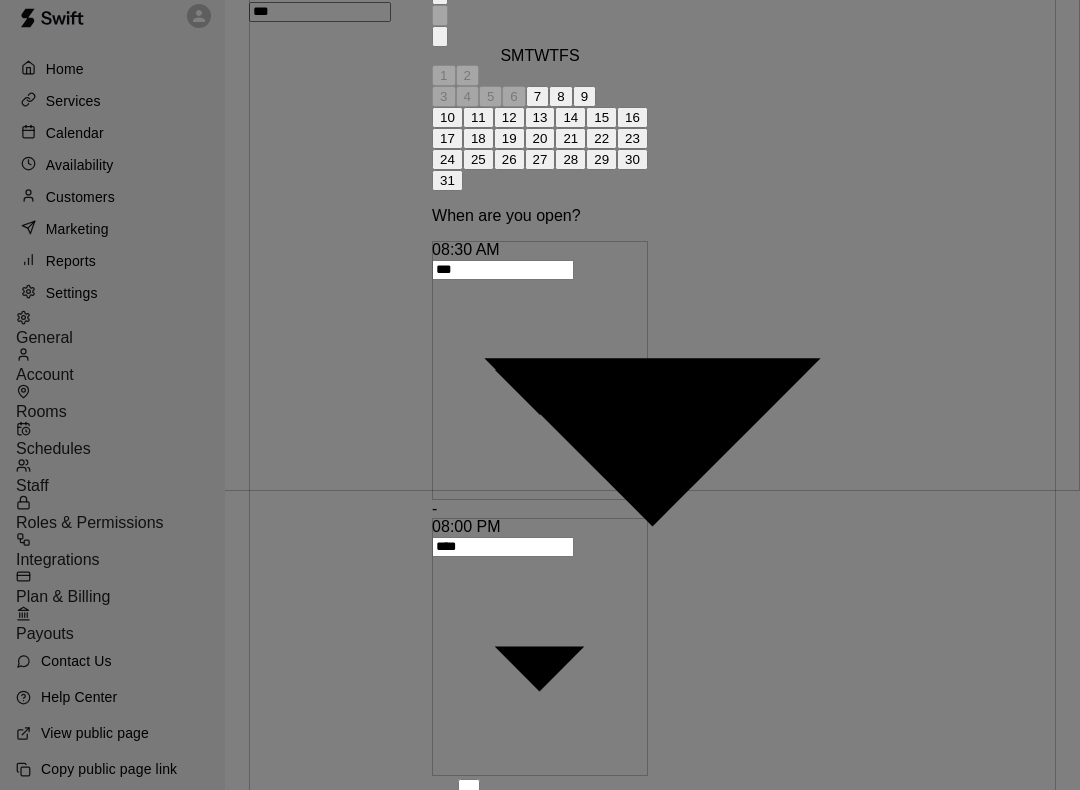 click on "7" at bounding box center [537, 96] 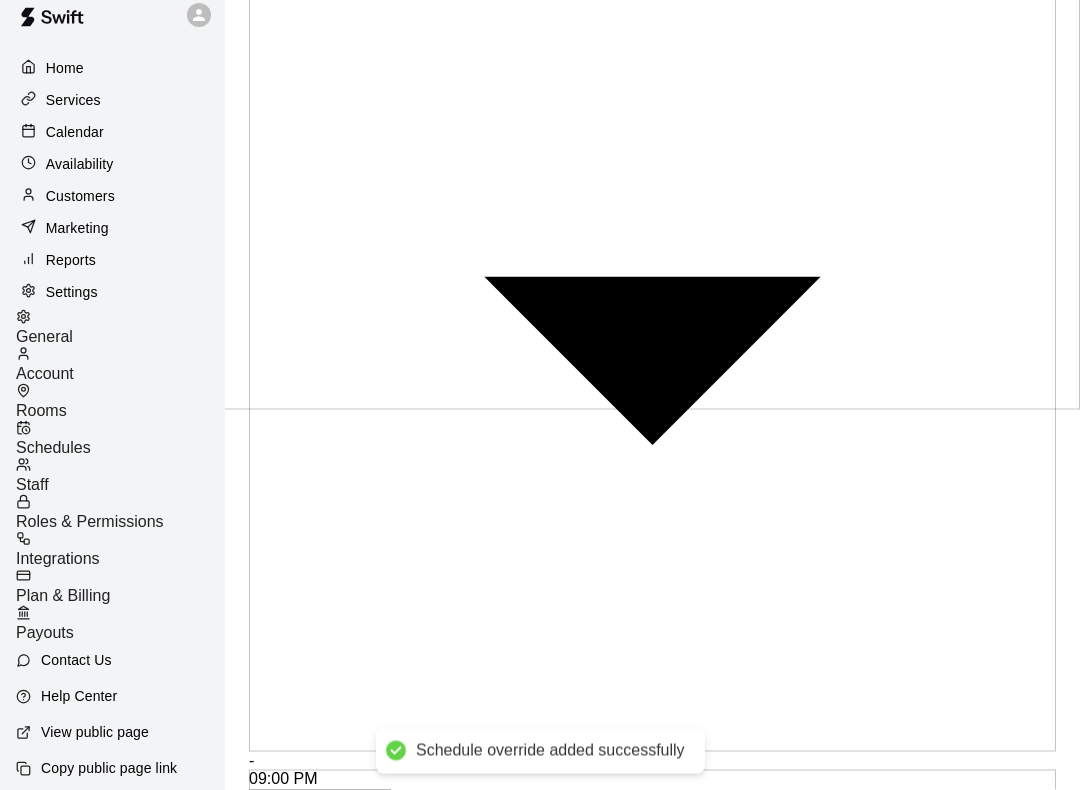 scroll, scrollTop: 442, scrollLeft: 0, axis: vertical 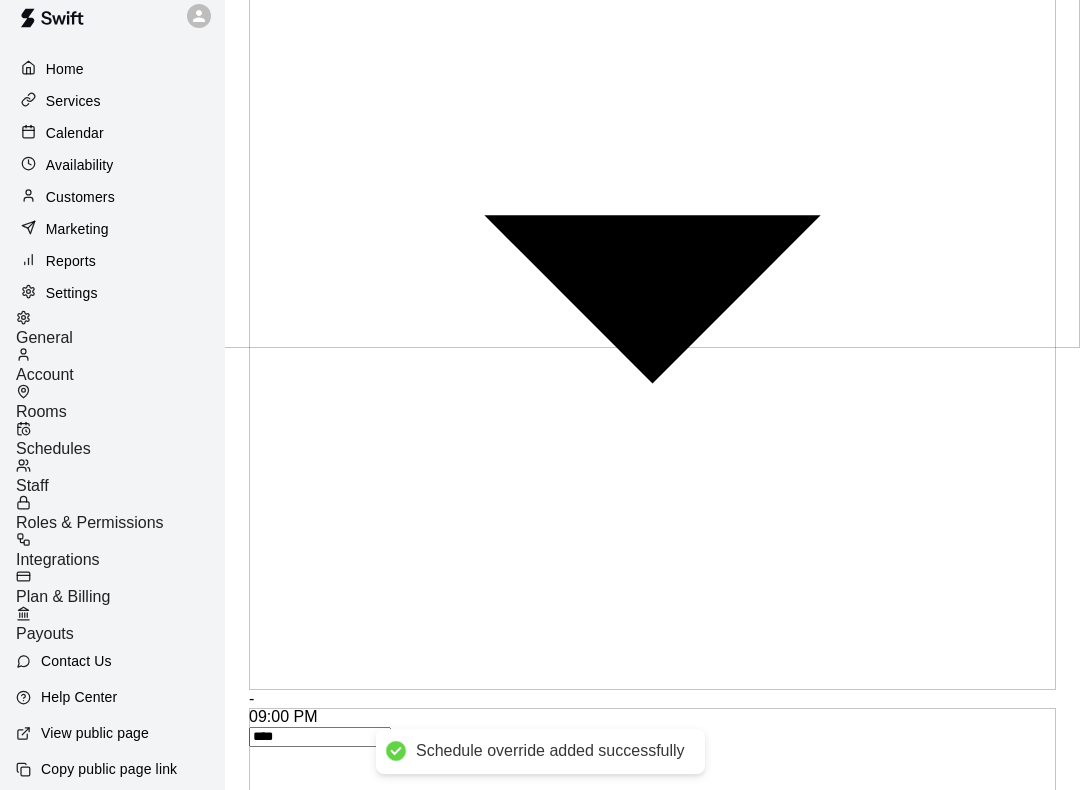 click on "Save" at bounding box center (282, 11317) 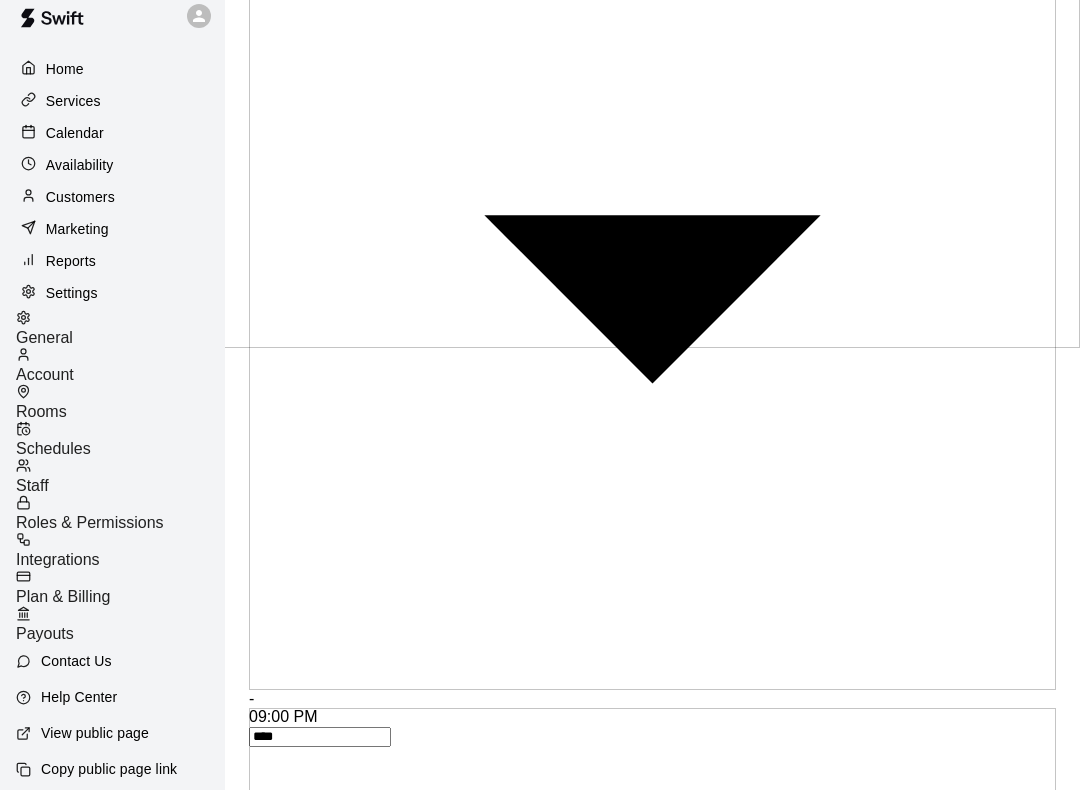 scroll, scrollTop: 0, scrollLeft: 0, axis: both 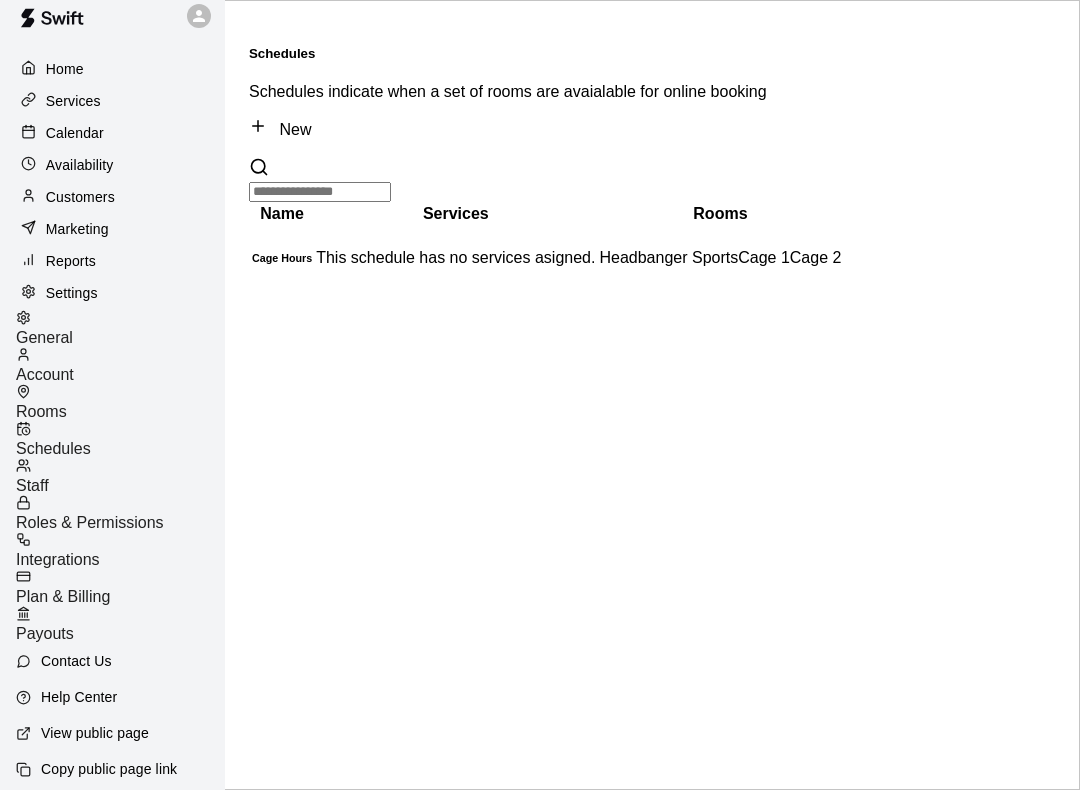 click on "Cage Hours" at bounding box center (282, 258) 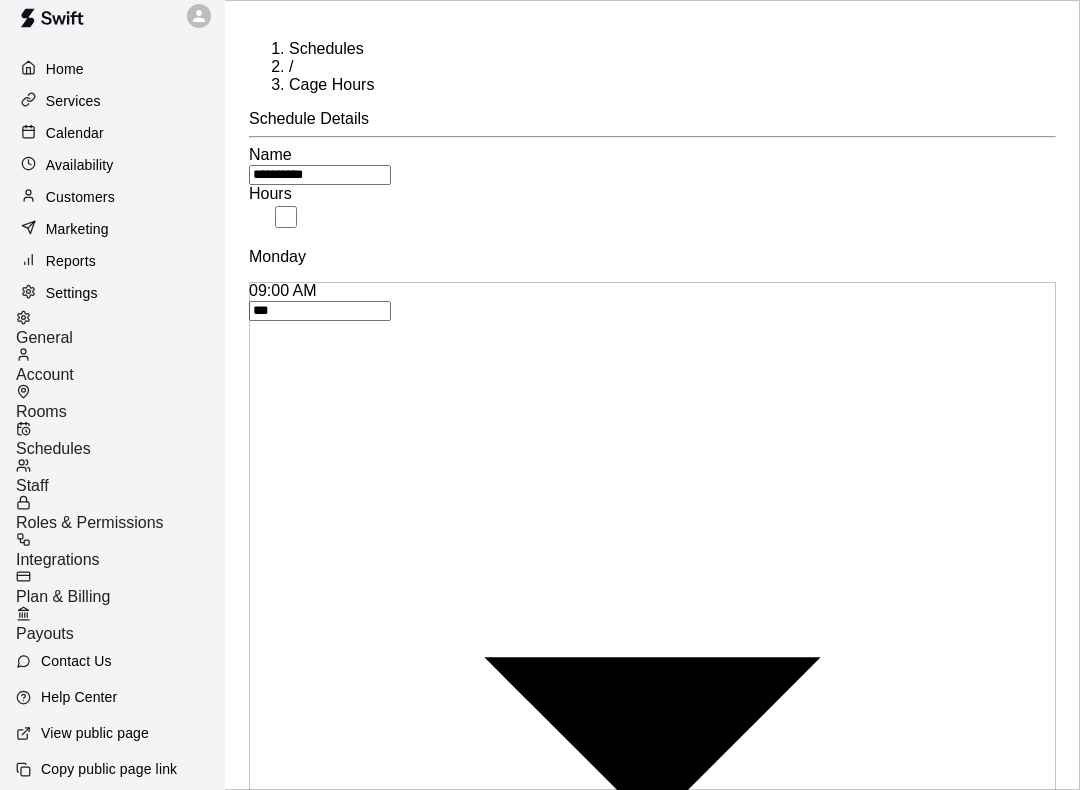 click on "**********" at bounding box center [540, 5892] 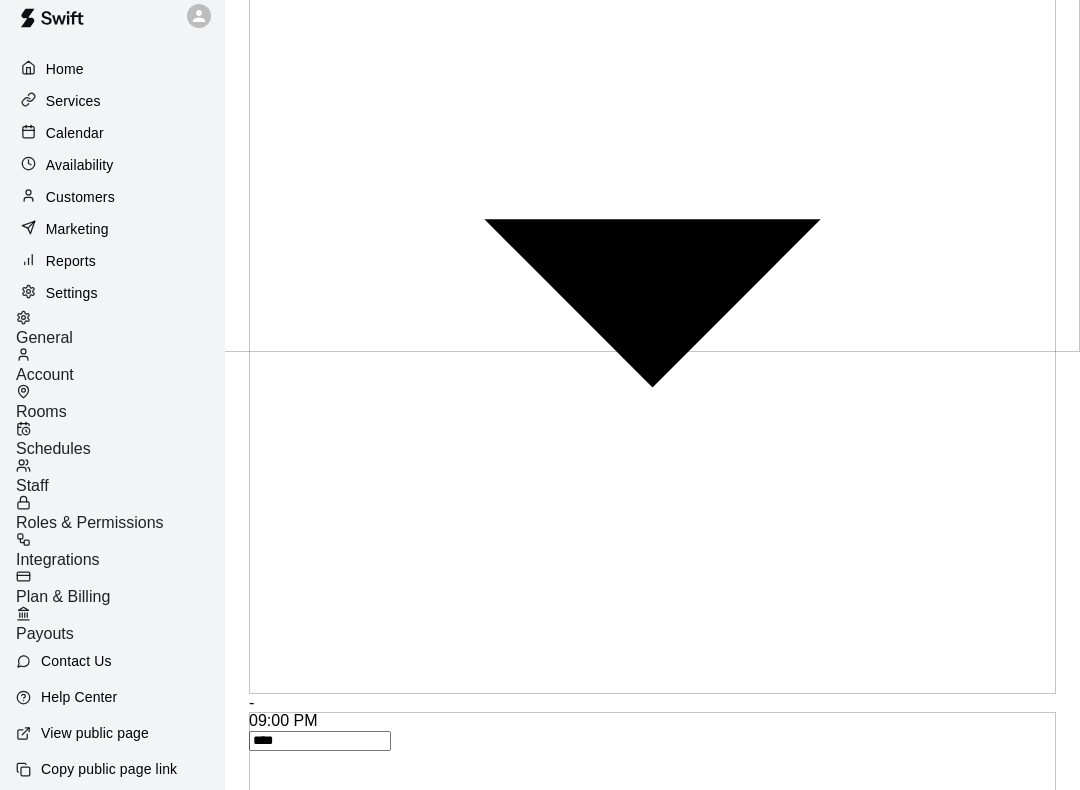 scroll, scrollTop: 442, scrollLeft: 0, axis: vertical 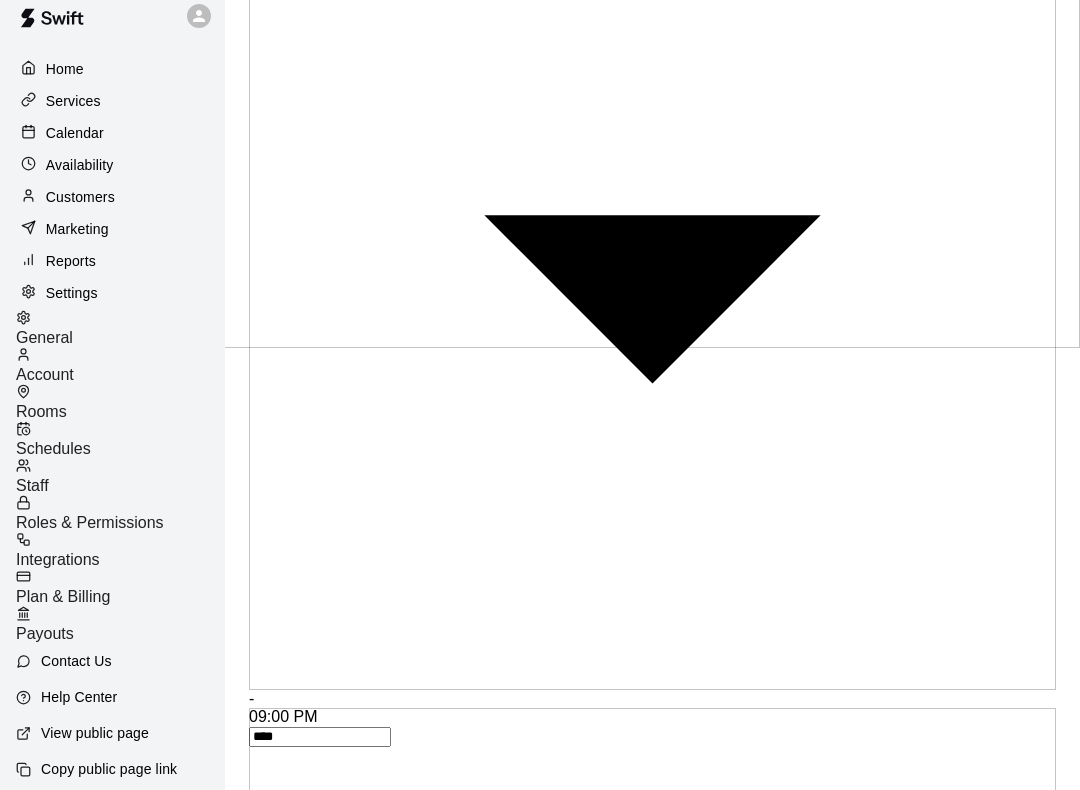 click on "Save" at bounding box center [282, 11317] 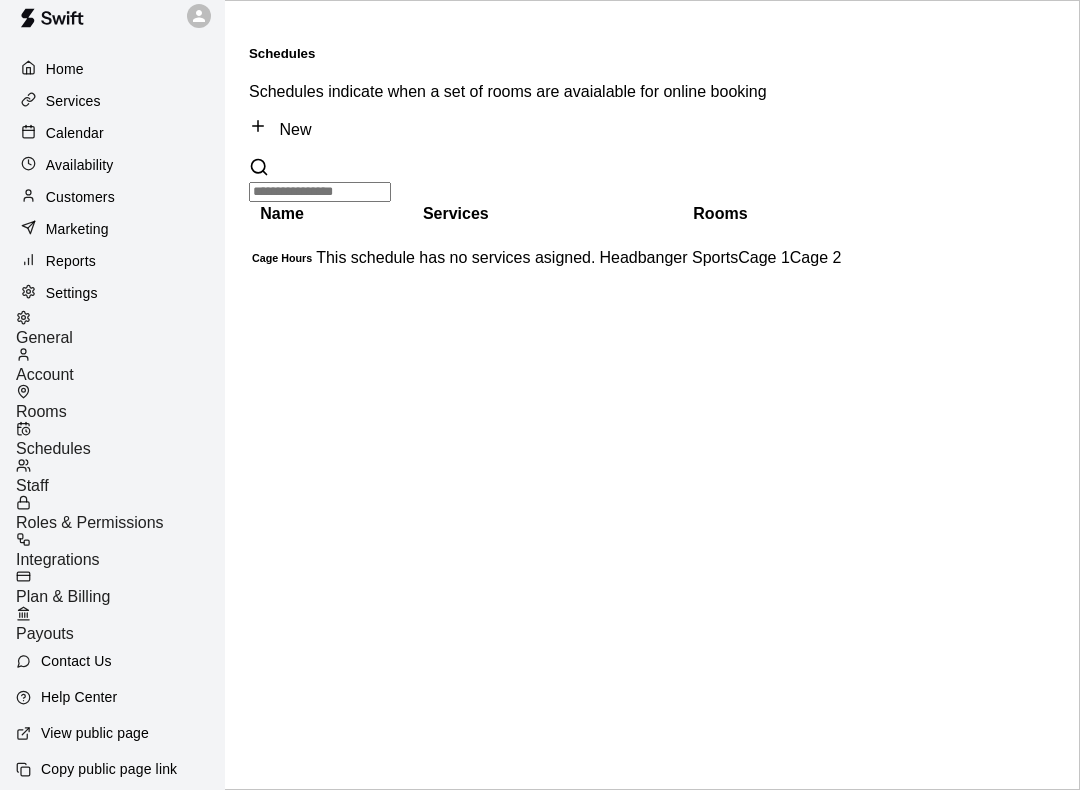 click on "Availability" at bounding box center (112, 165) 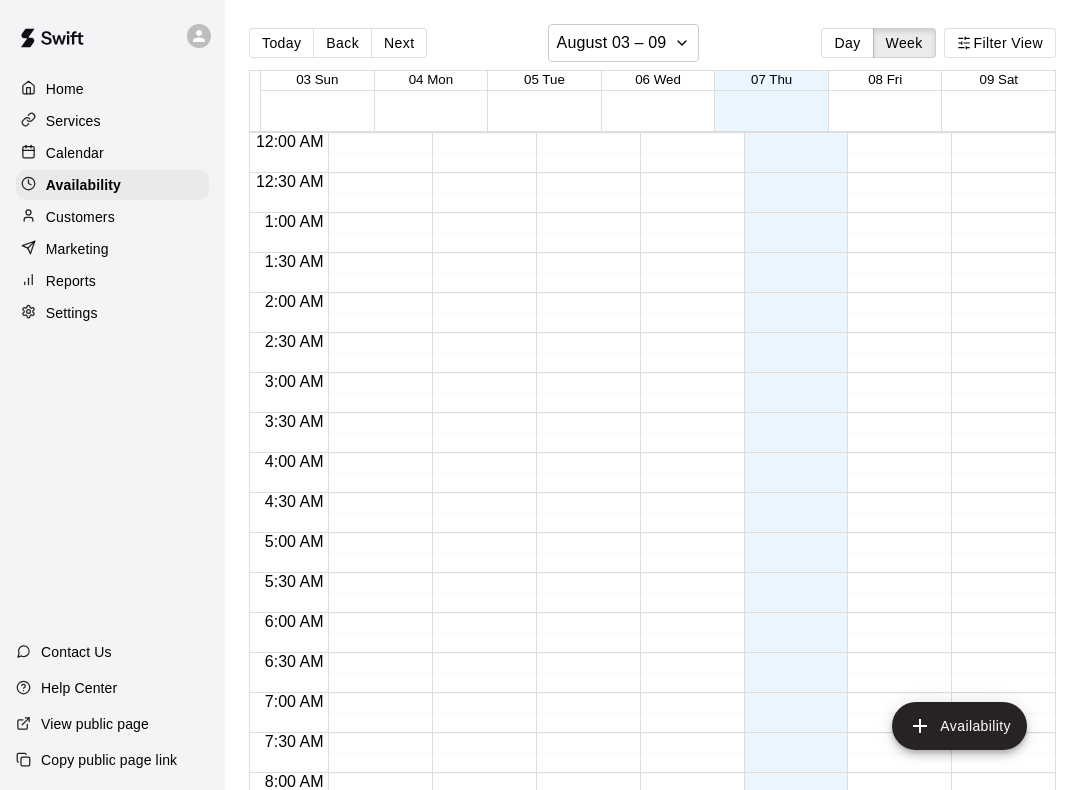 scroll, scrollTop: 1221, scrollLeft: 0, axis: vertical 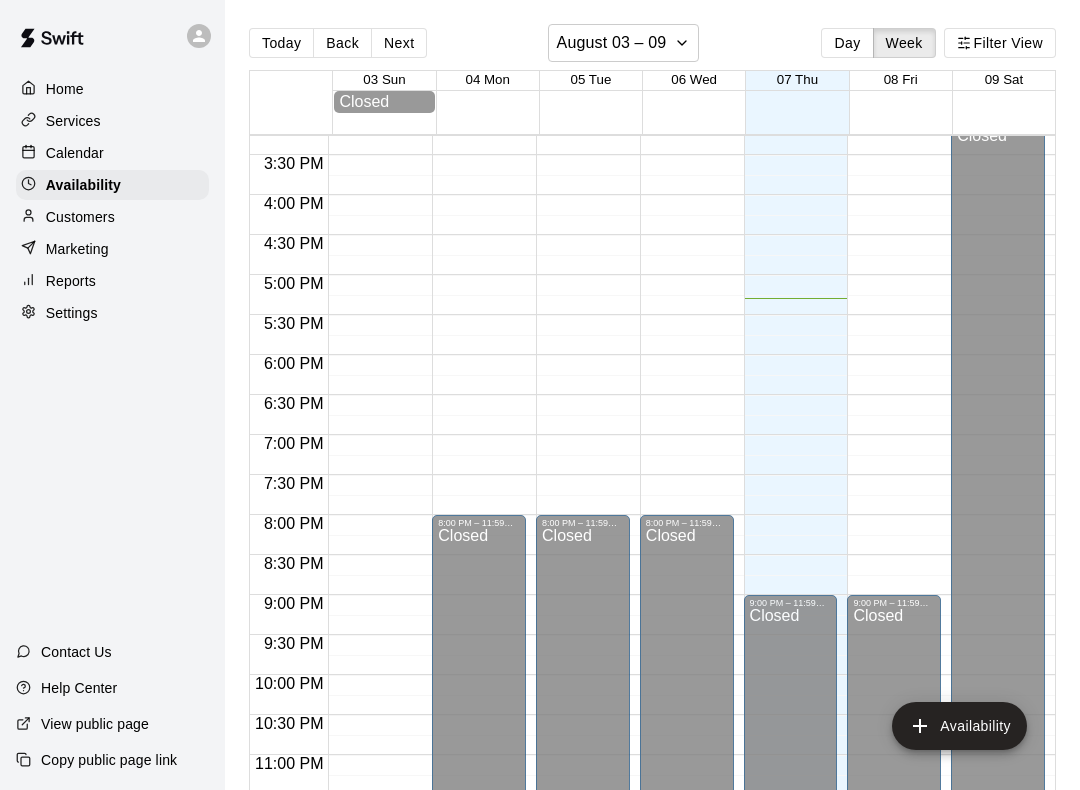 click on "Calendar" at bounding box center (75, 153) 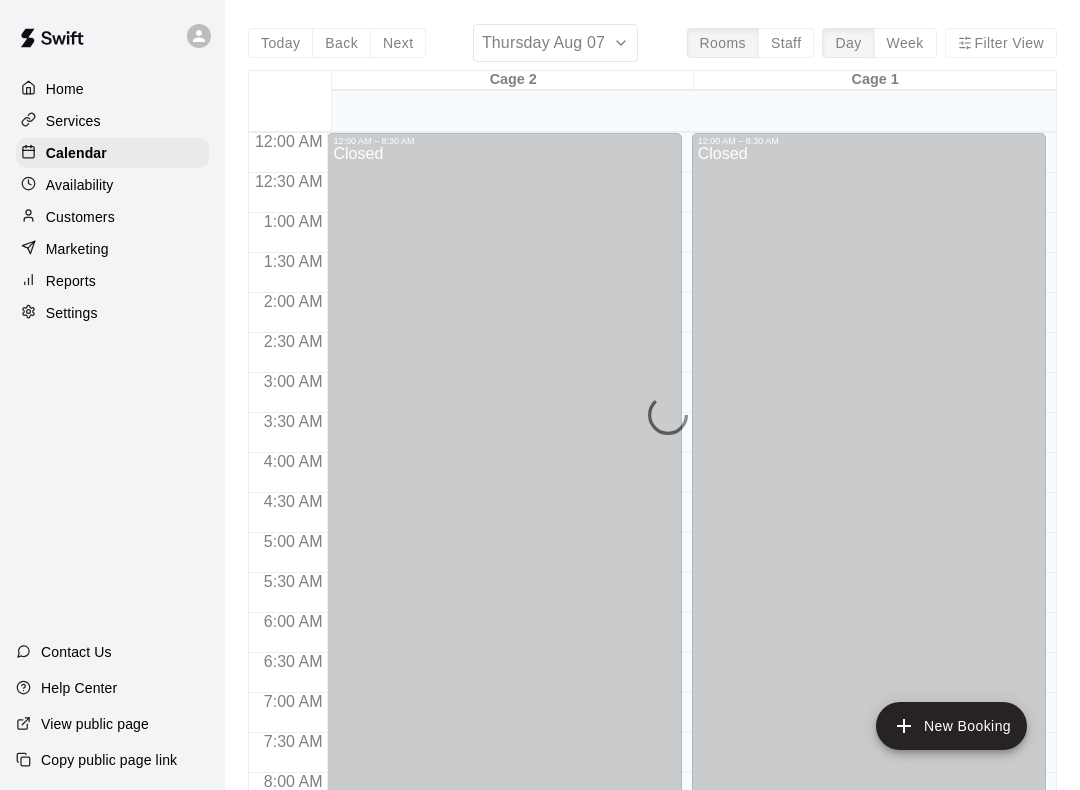 scroll, scrollTop: 1161, scrollLeft: 0, axis: vertical 